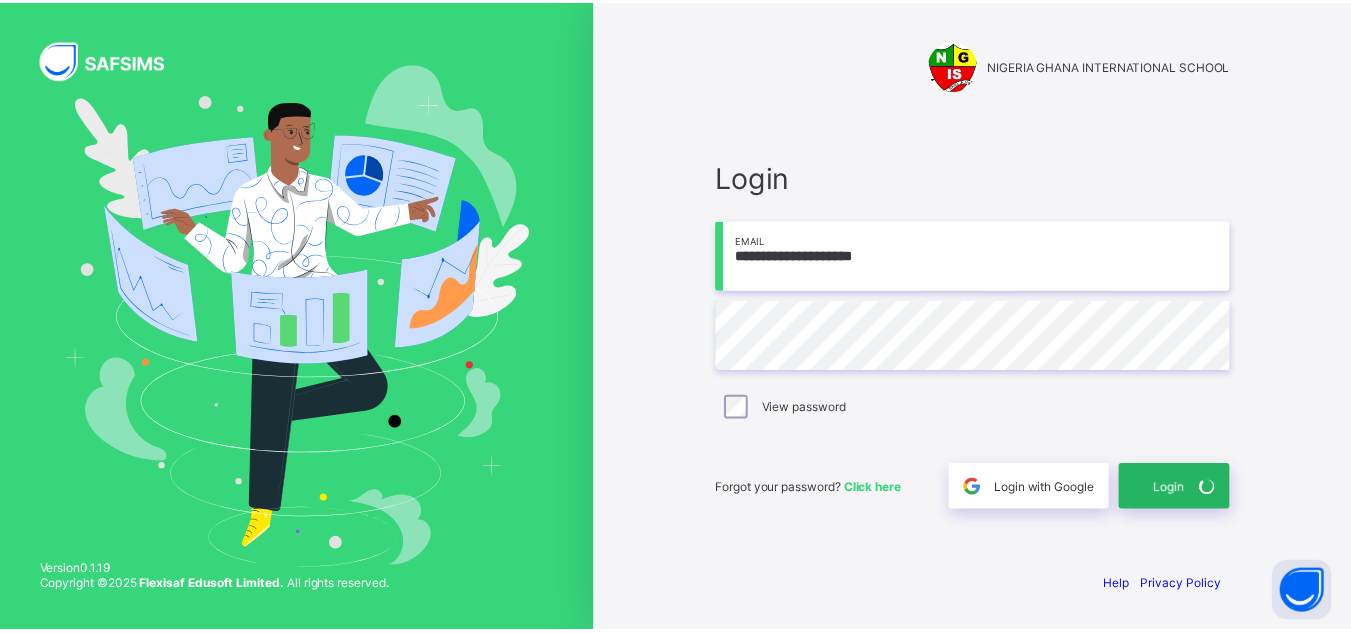 scroll, scrollTop: 0, scrollLeft: 0, axis: both 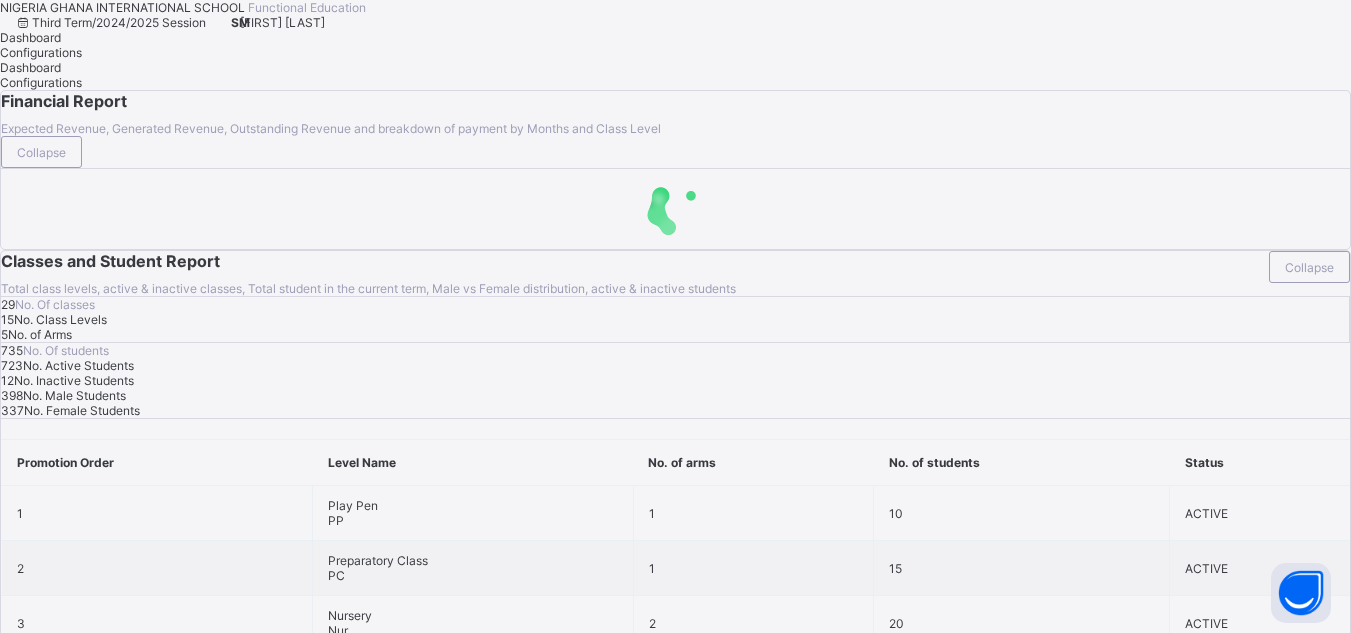 click on "[FIRST] [LAST]" at bounding box center [282, 22] 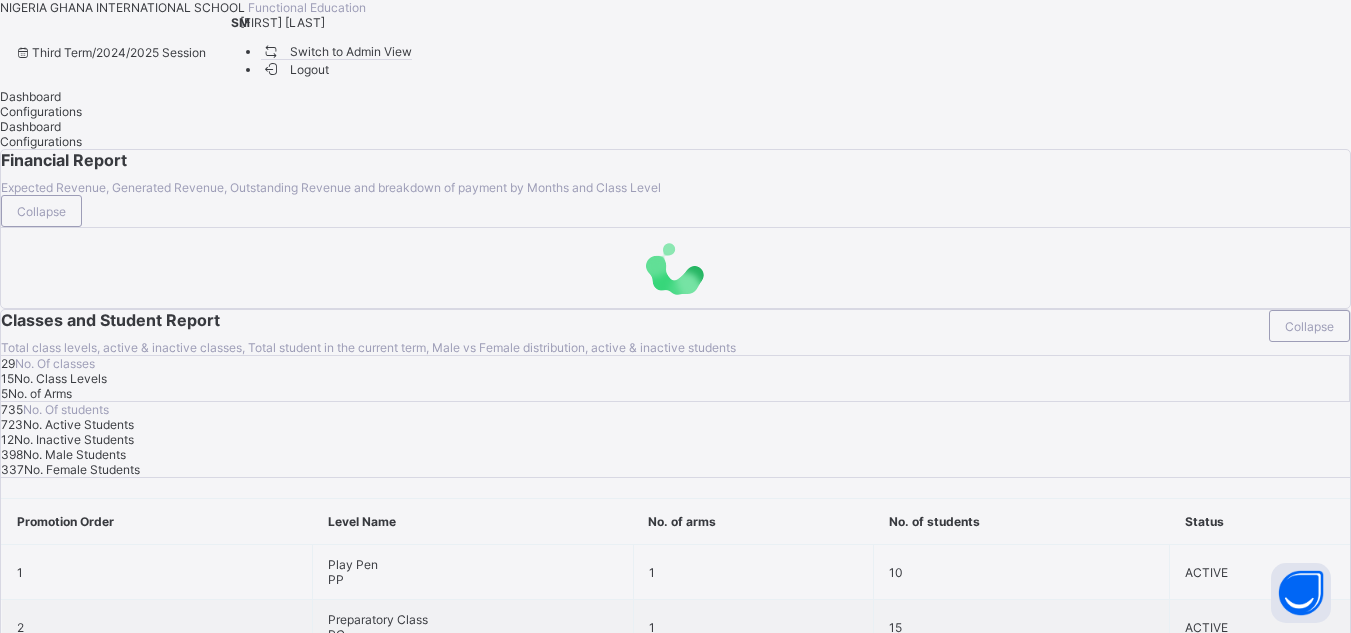 click on "Switch to Admin View" at bounding box center [337, 51] 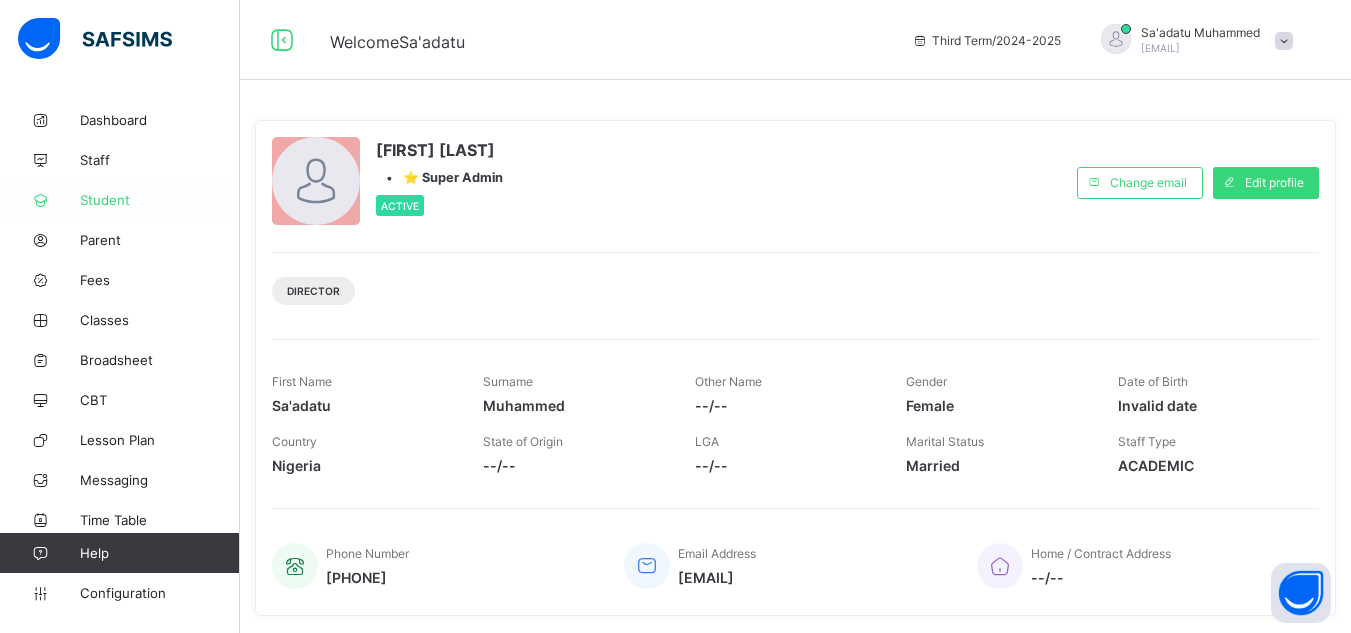 click on "Student" at bounding box center (160, 200) 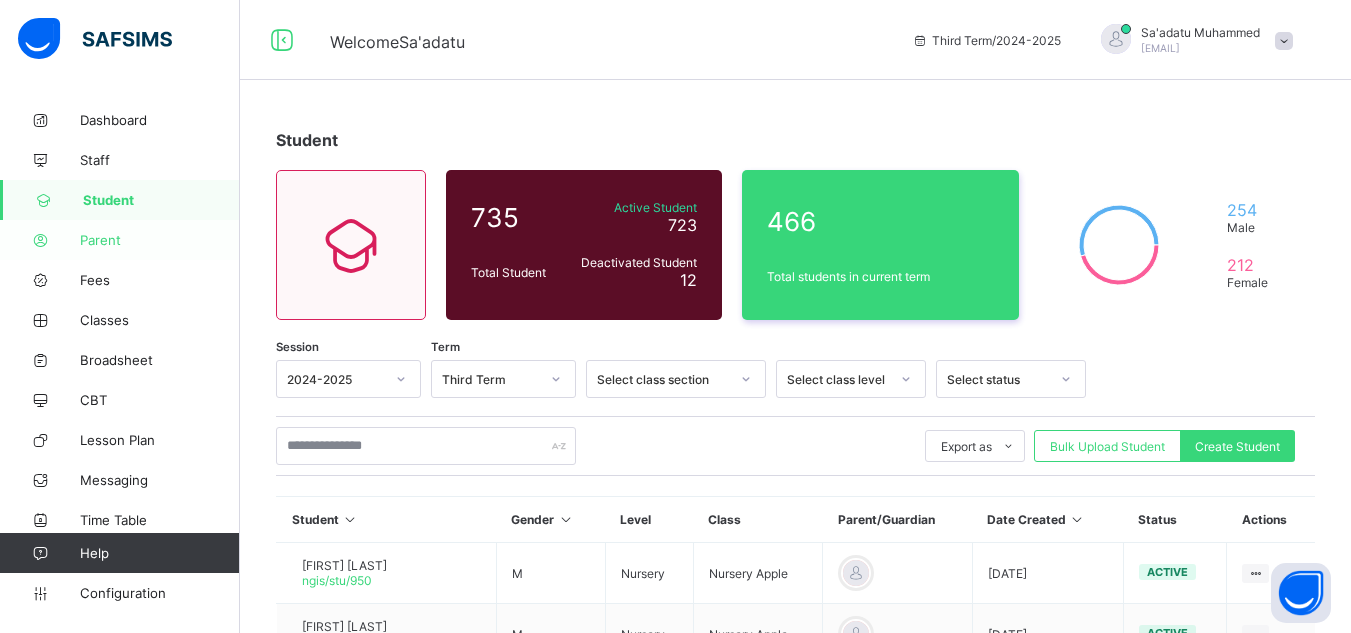 click on "Parent" at bounding box center [160, 240] 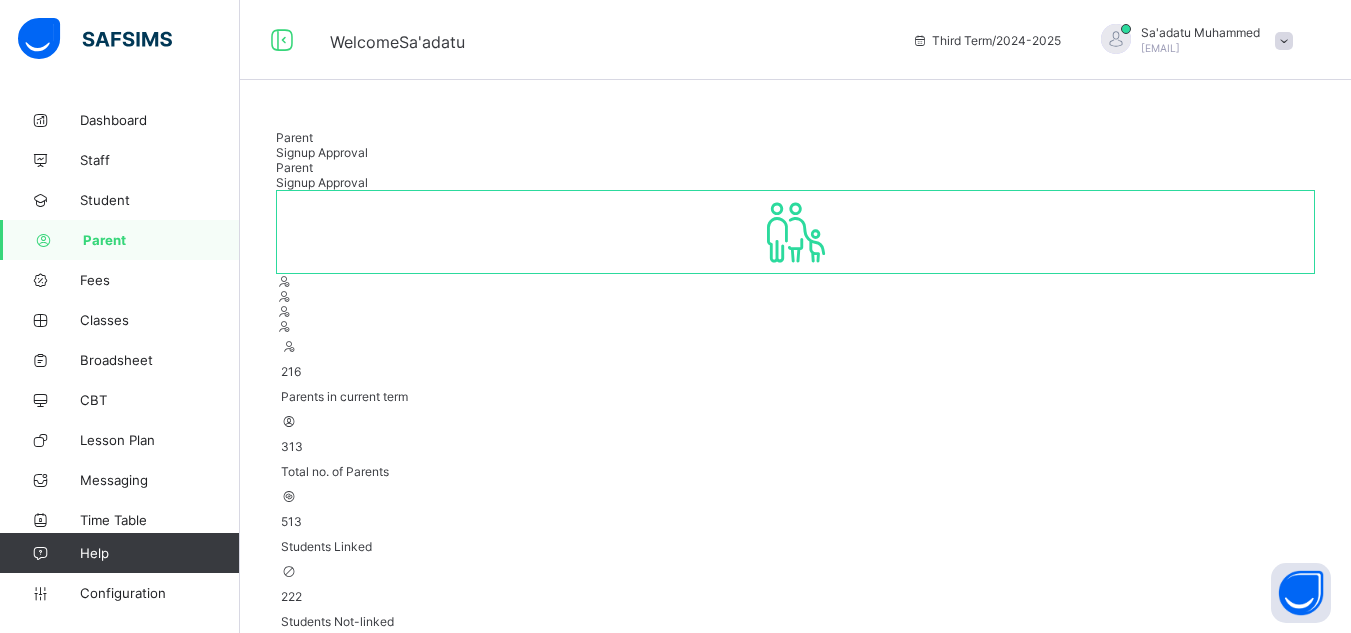 click on "Signup Approval" at bounding box center (322, 152) 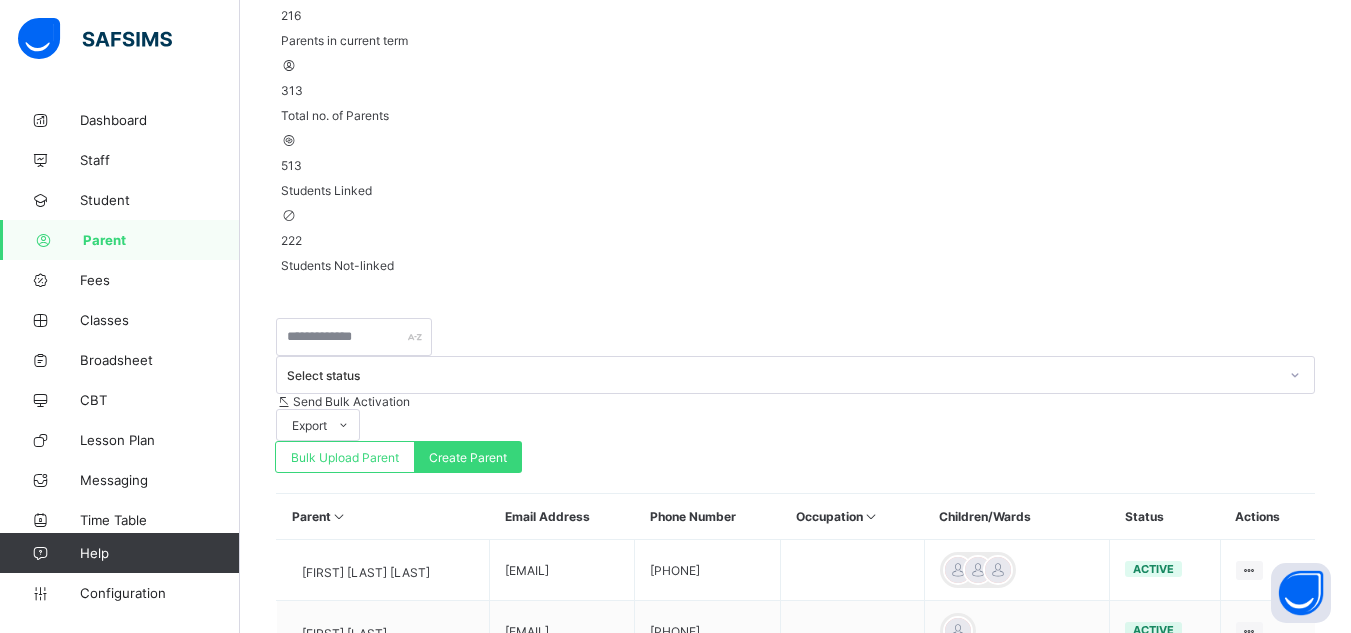 scroll, scrollTop: 411, scrollLeft: 0, axis: vertical 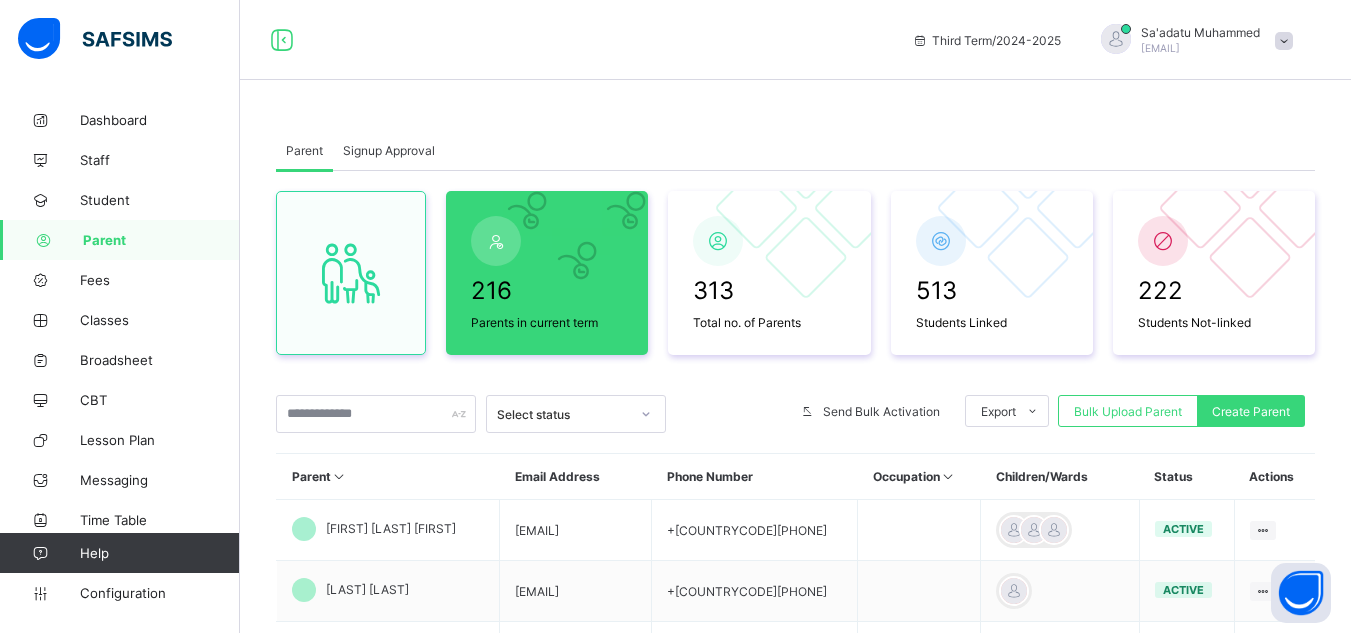 click on "Signup Approval" at bounding box center (389, 150) 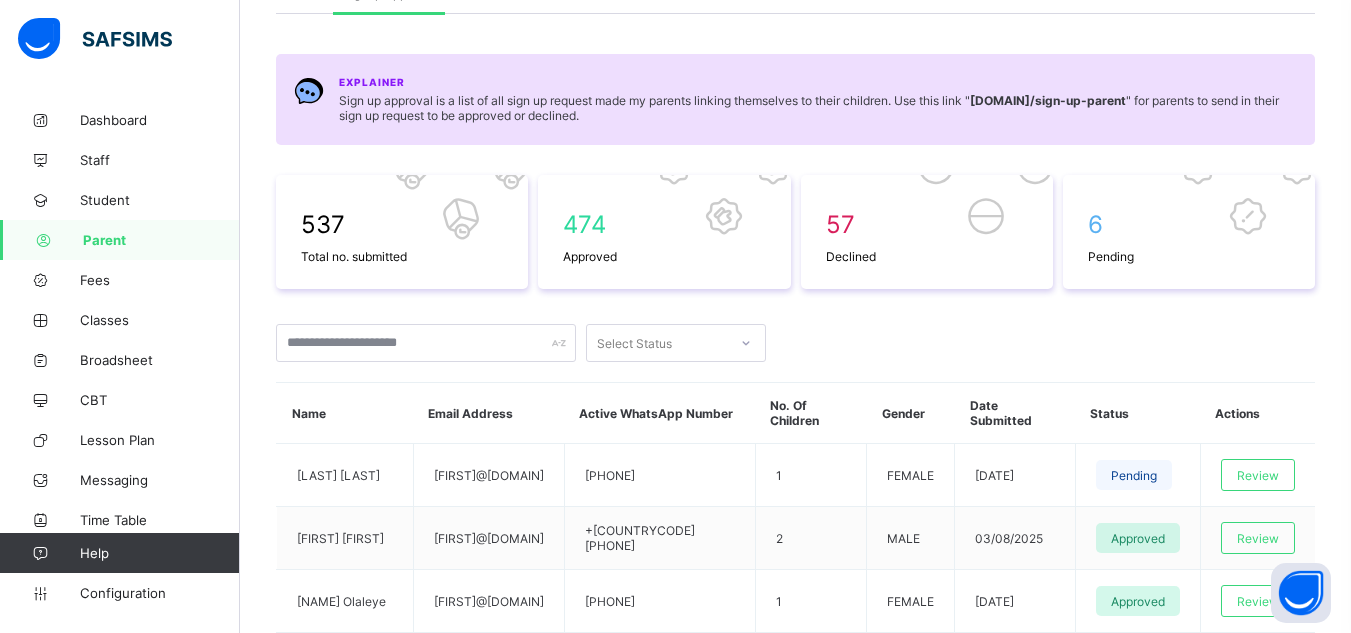 scroll, scrollTop: 173, scrollLeft: 0, axis: vertical 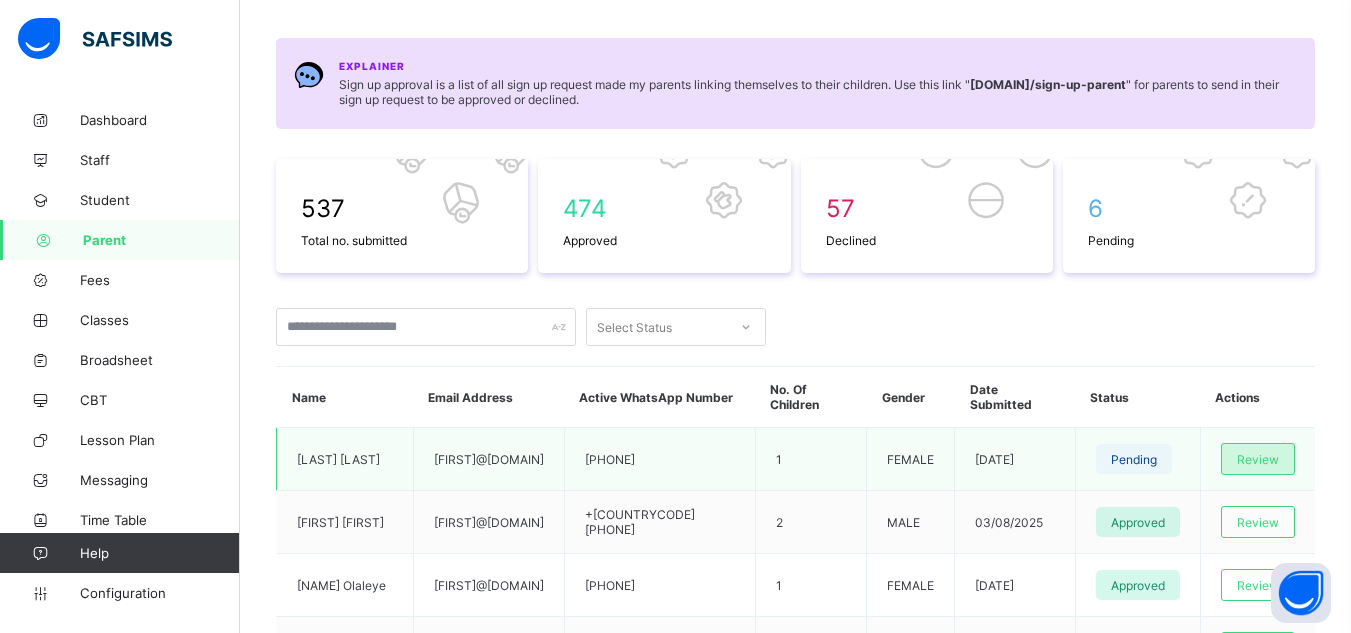 click on "Review" at bounding box center [1258, 459] 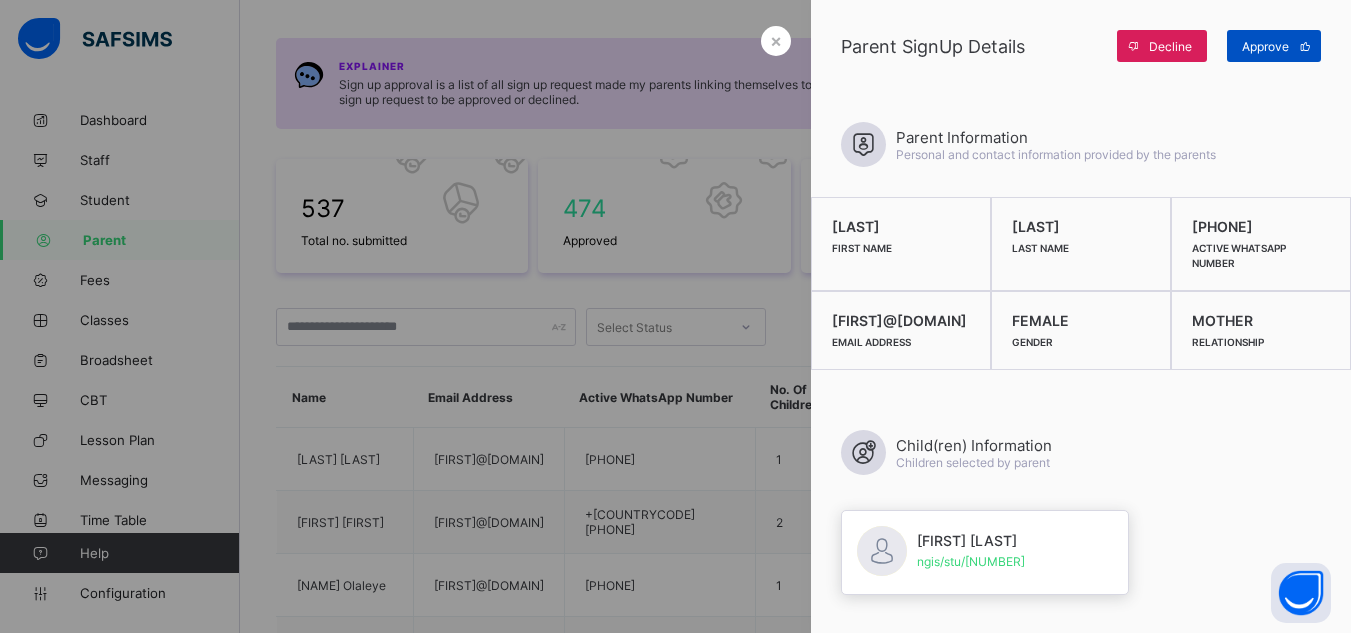 click on "Approve" at bounding box center (1274, 46) 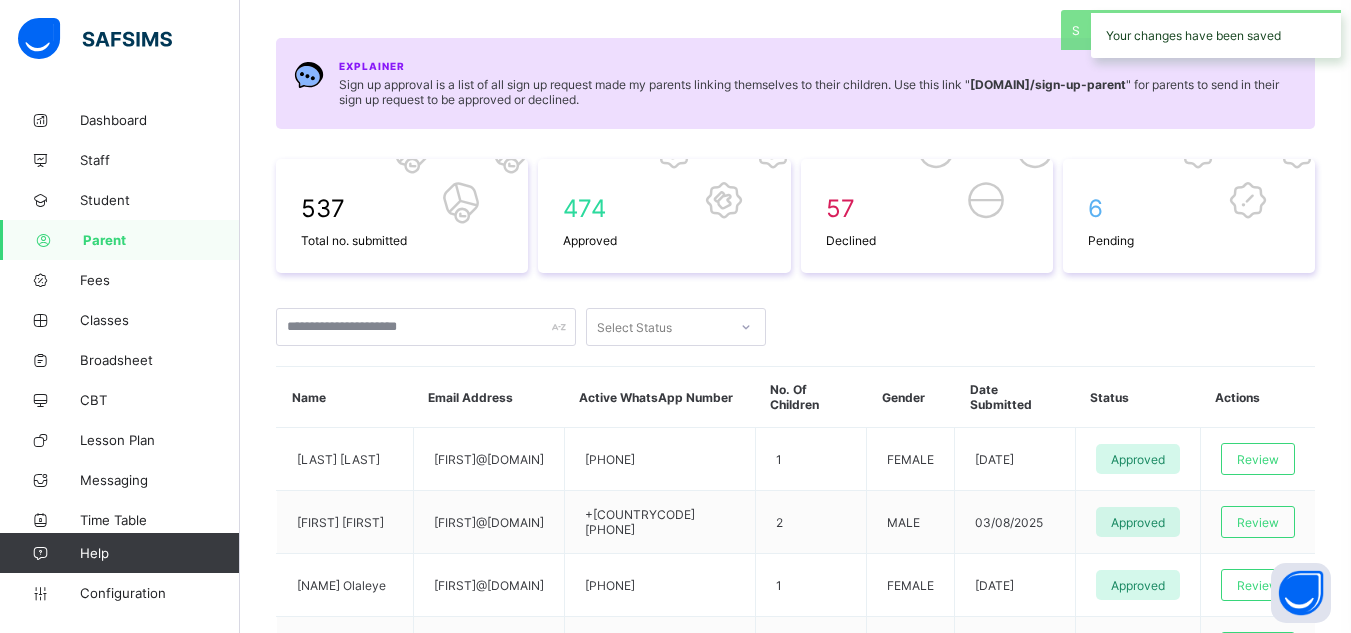 scroll, scrollTop: 0, scrollLeft: 0, axis: both 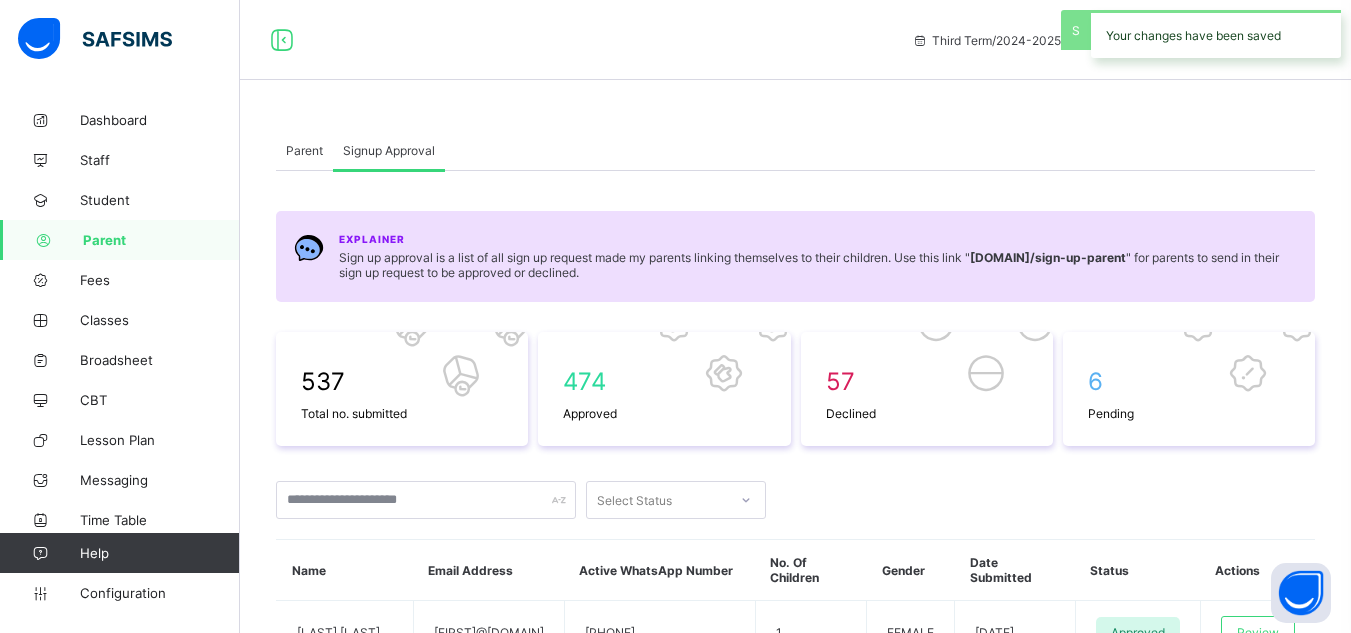 click on "Parent" at bounding box center (304, 150) 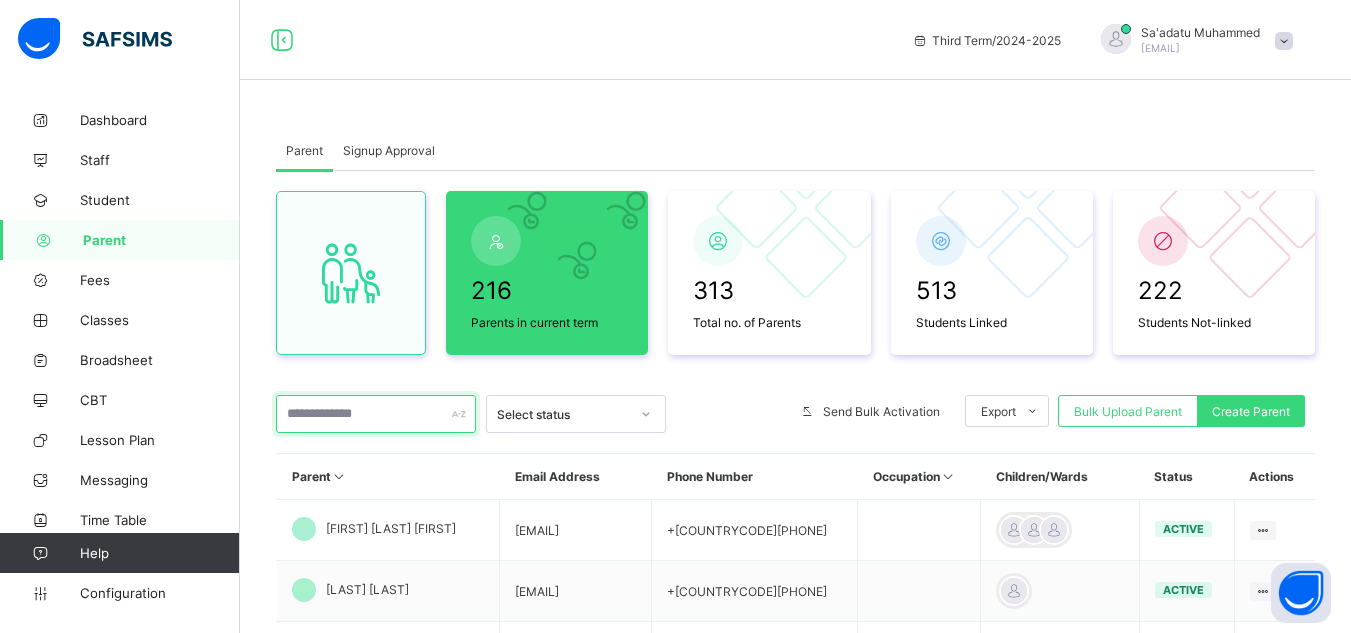 click at bounding box center (376, 414) 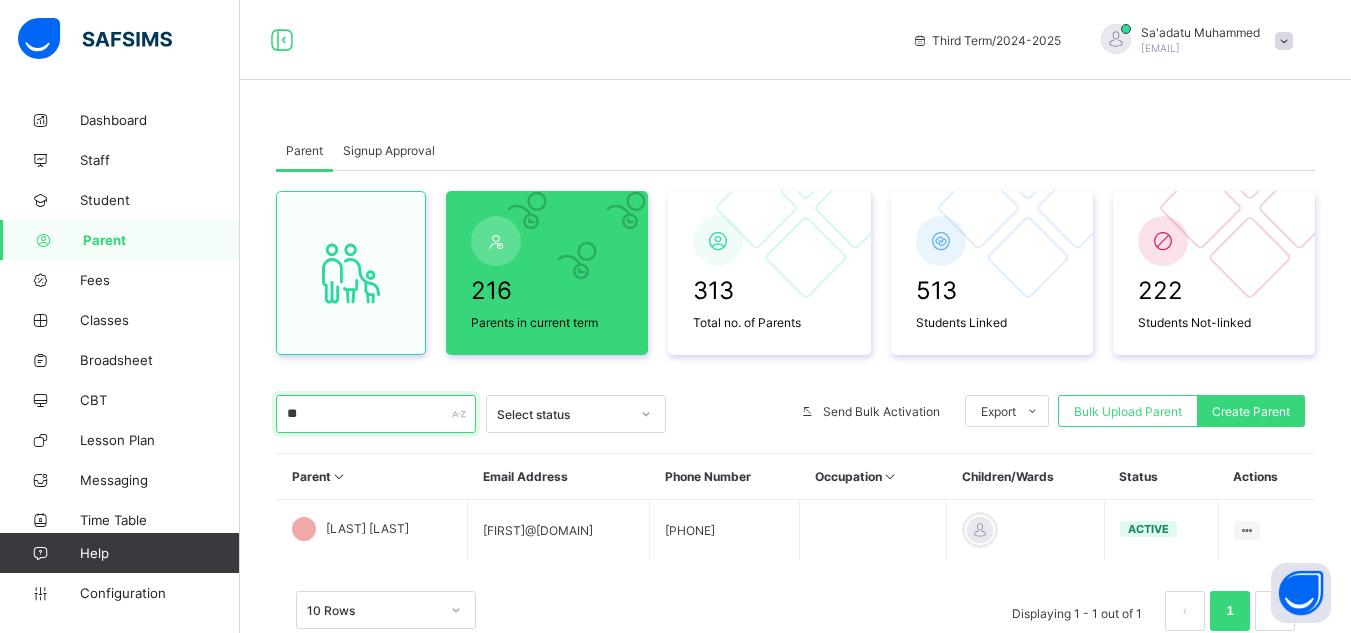type on "*" 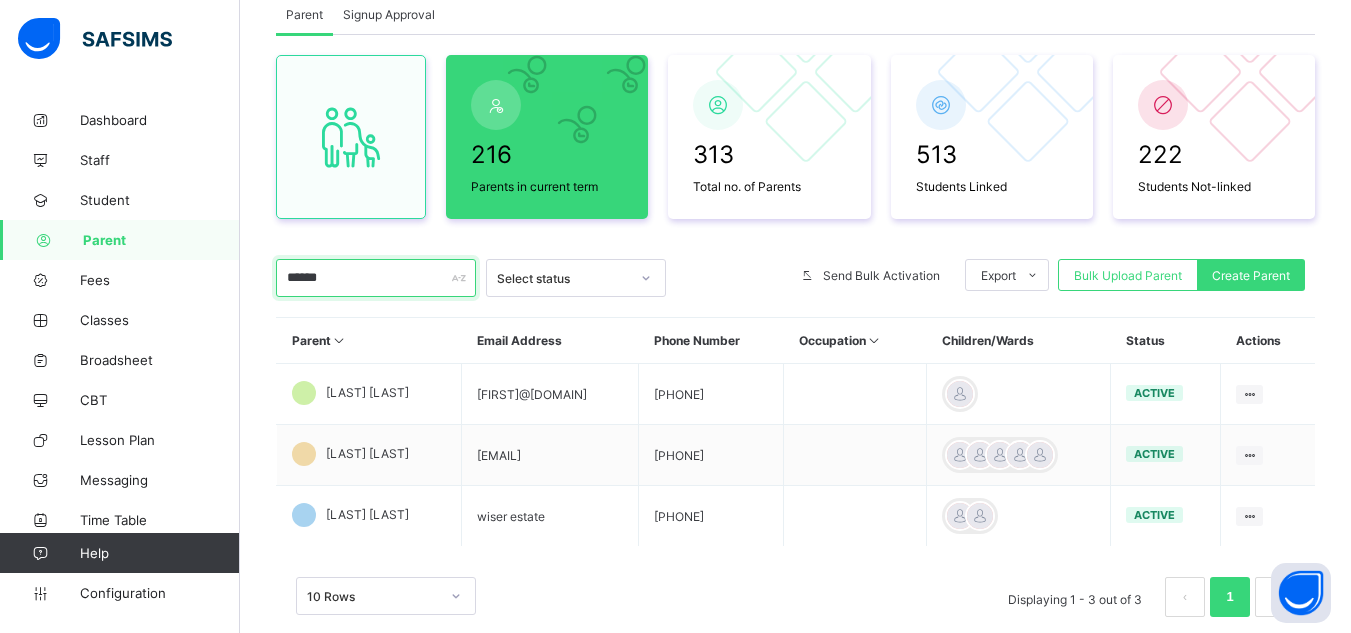 scroll, scrollTop: 164, scrollLeft: 0, axis: vertical 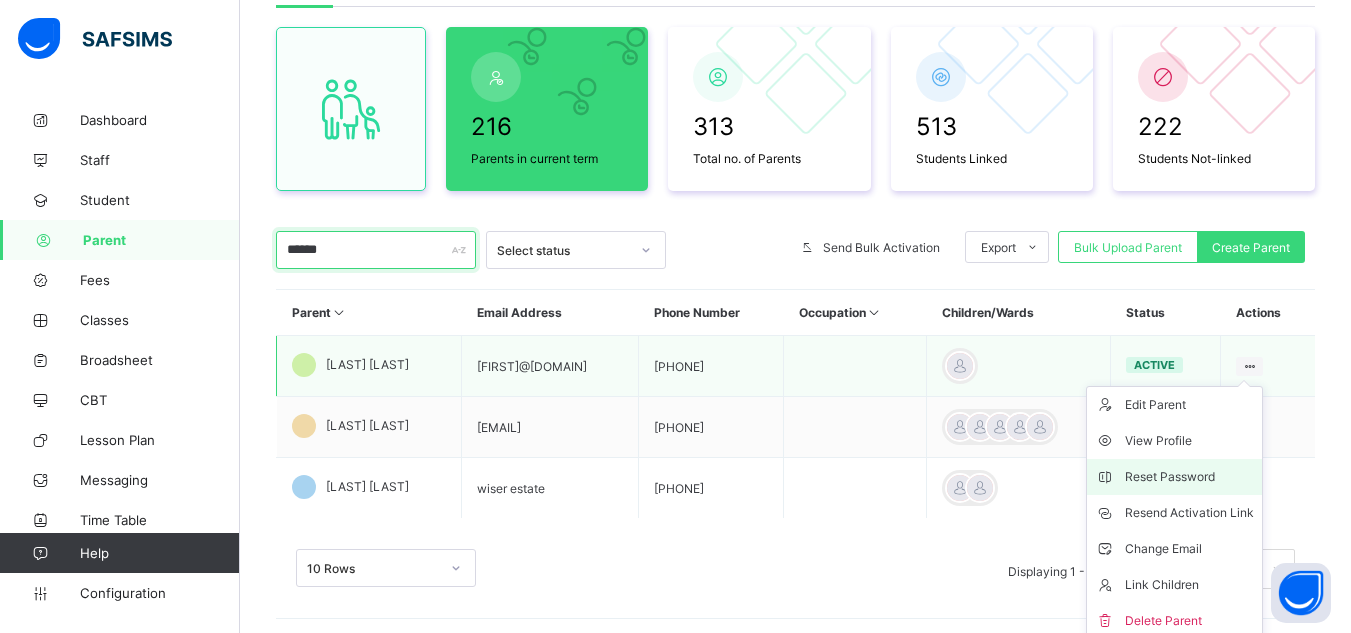 type on "******" 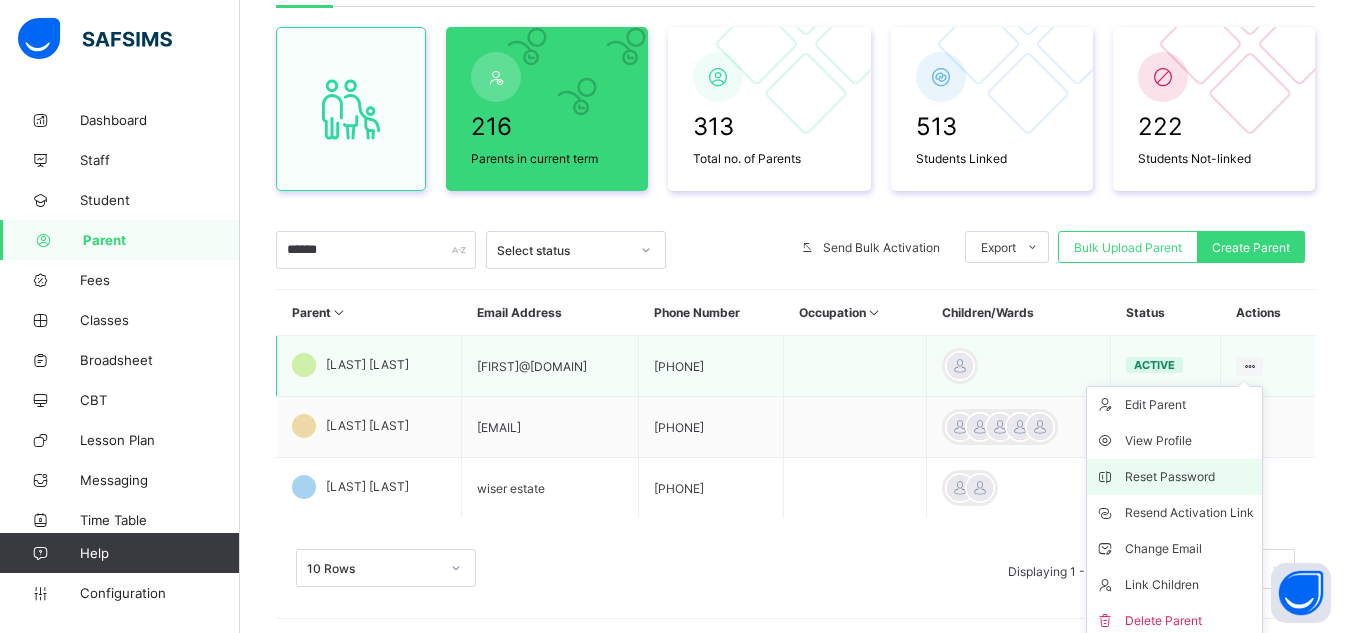 click on "Reset Password" at bounding box center (1189, 477) 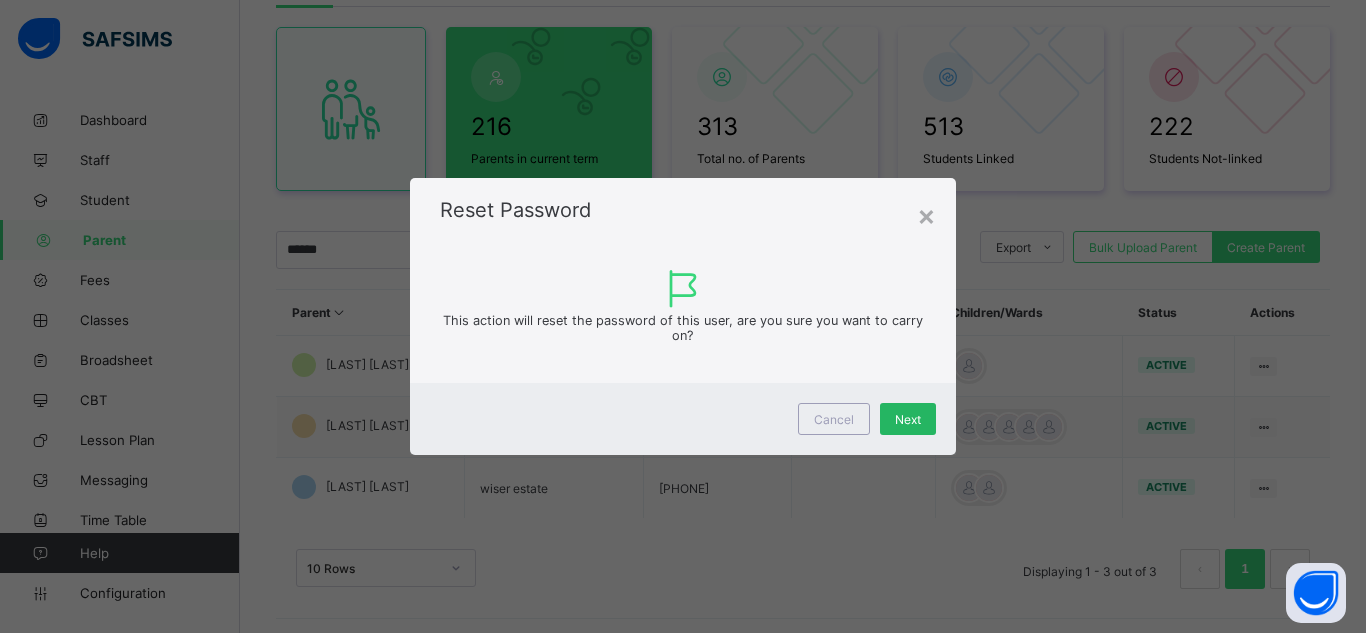 click on "Next" at bounding box center (908, 419) 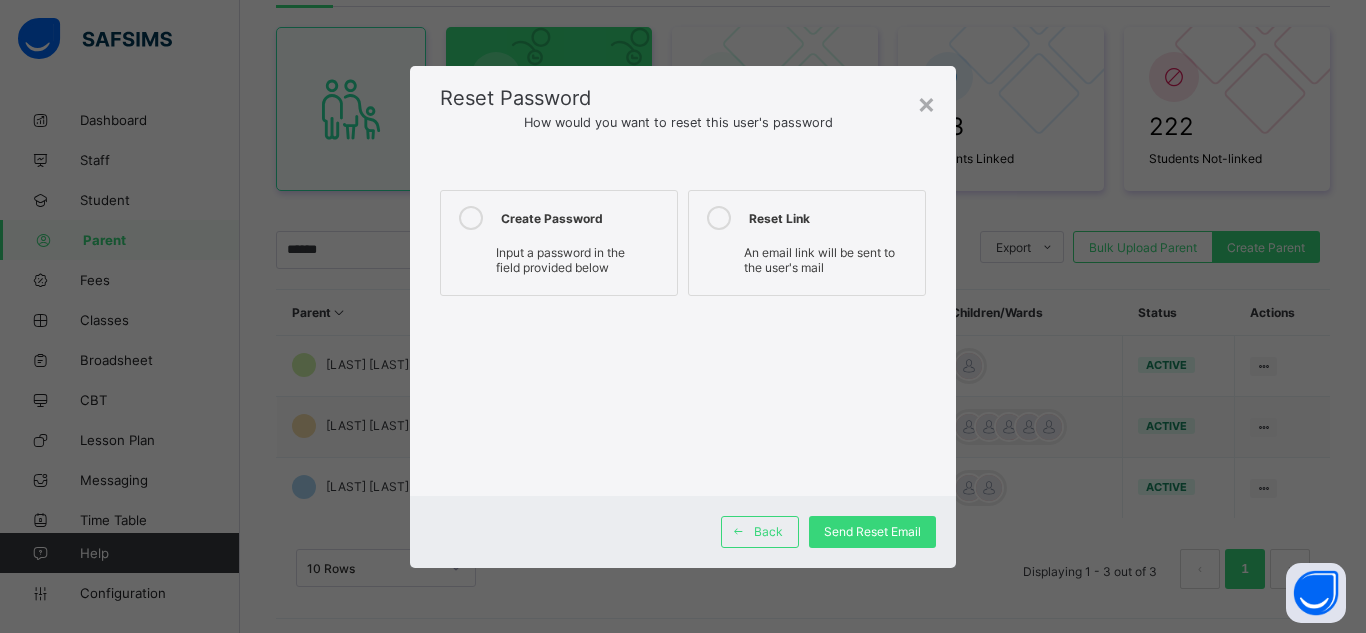 click on "Create Password Input a password in the field provided below" at bounding box center [559, 243] 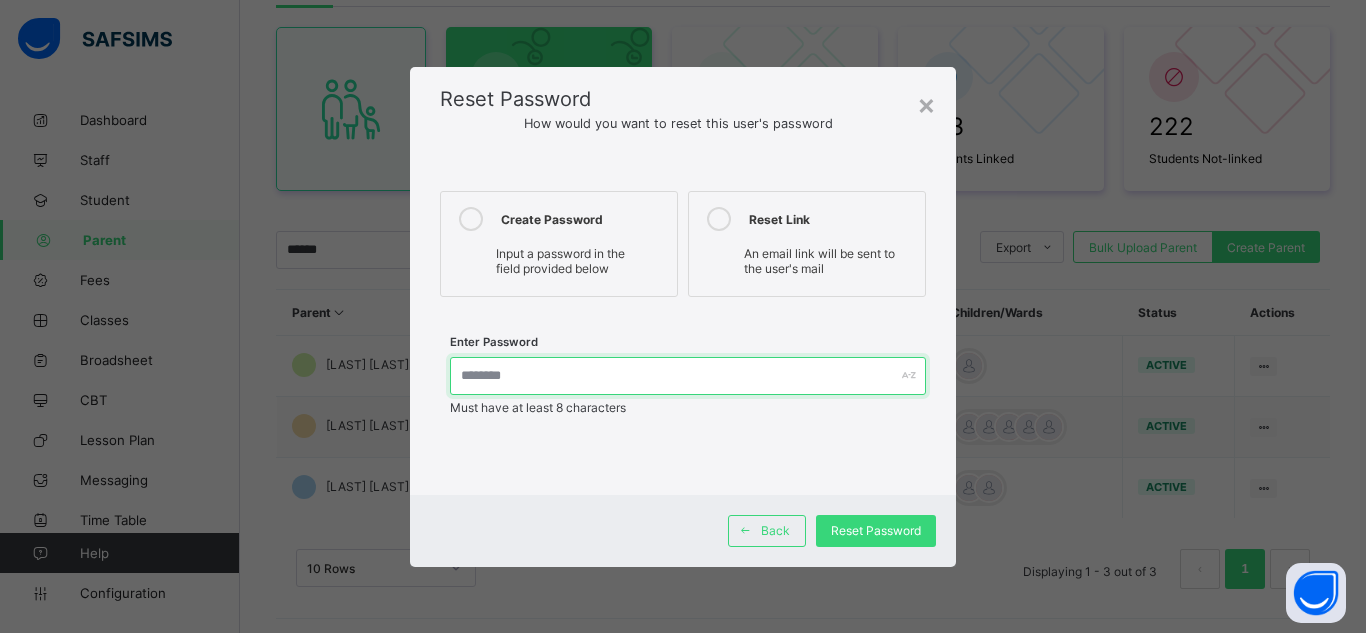 click at bounding box center [688, 376] 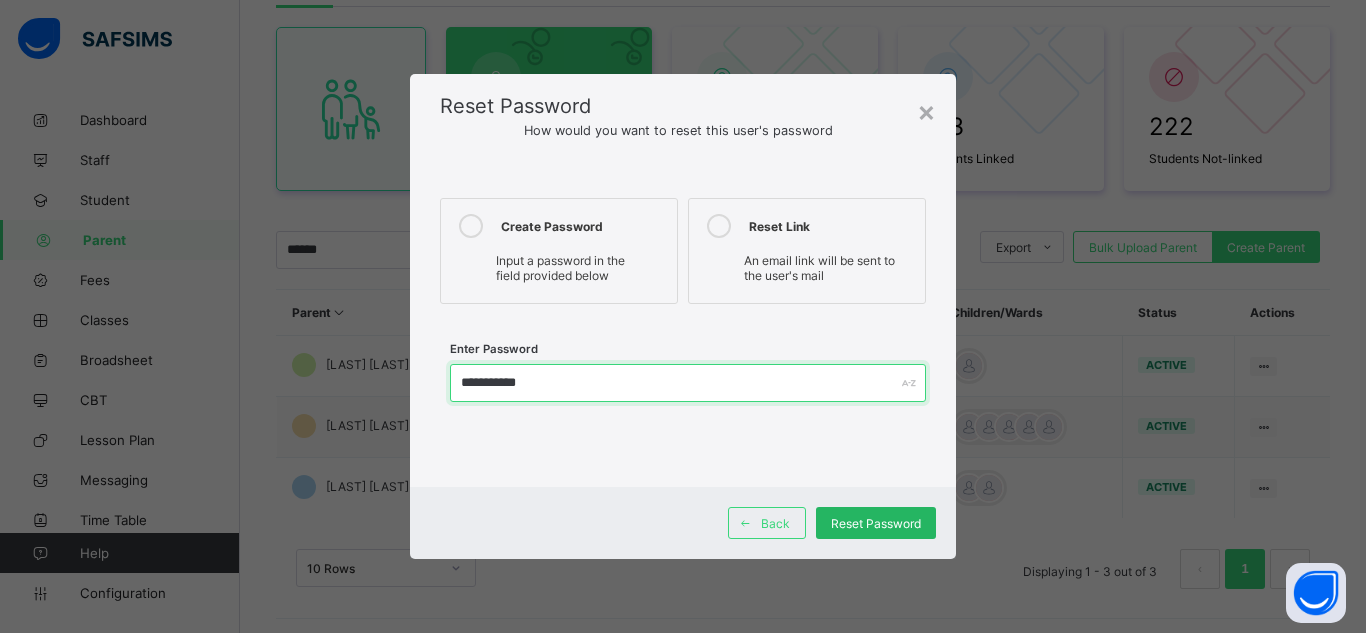type on "**********" 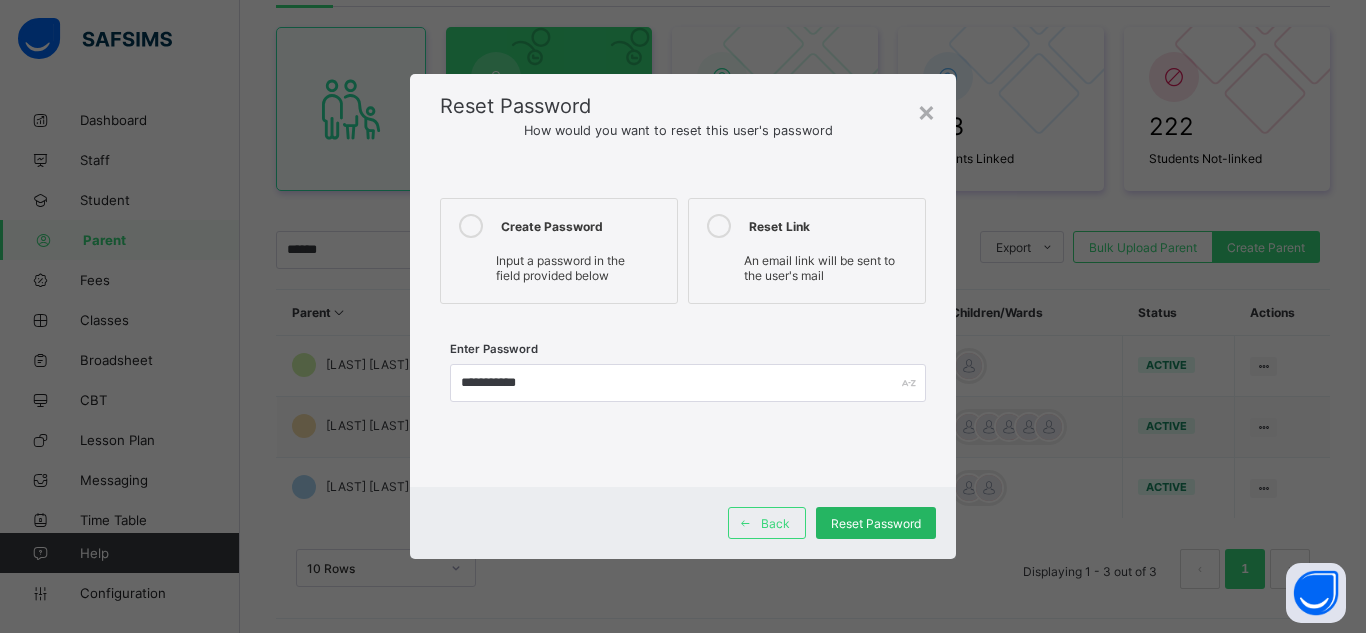 click on "Reset Password" at bounding box center (876, 523) 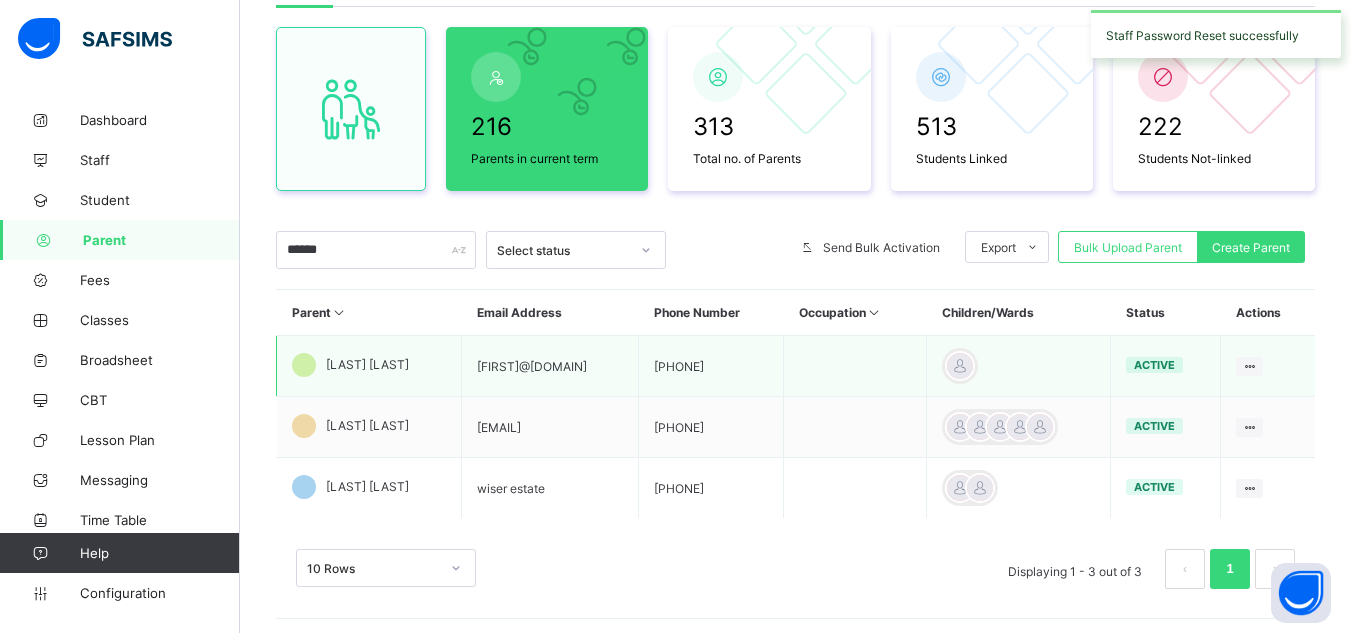 drag, startPoint x: 475, startPoint y: 366, endPoint x: 656, endPoint y: 359, distance: 181.13531 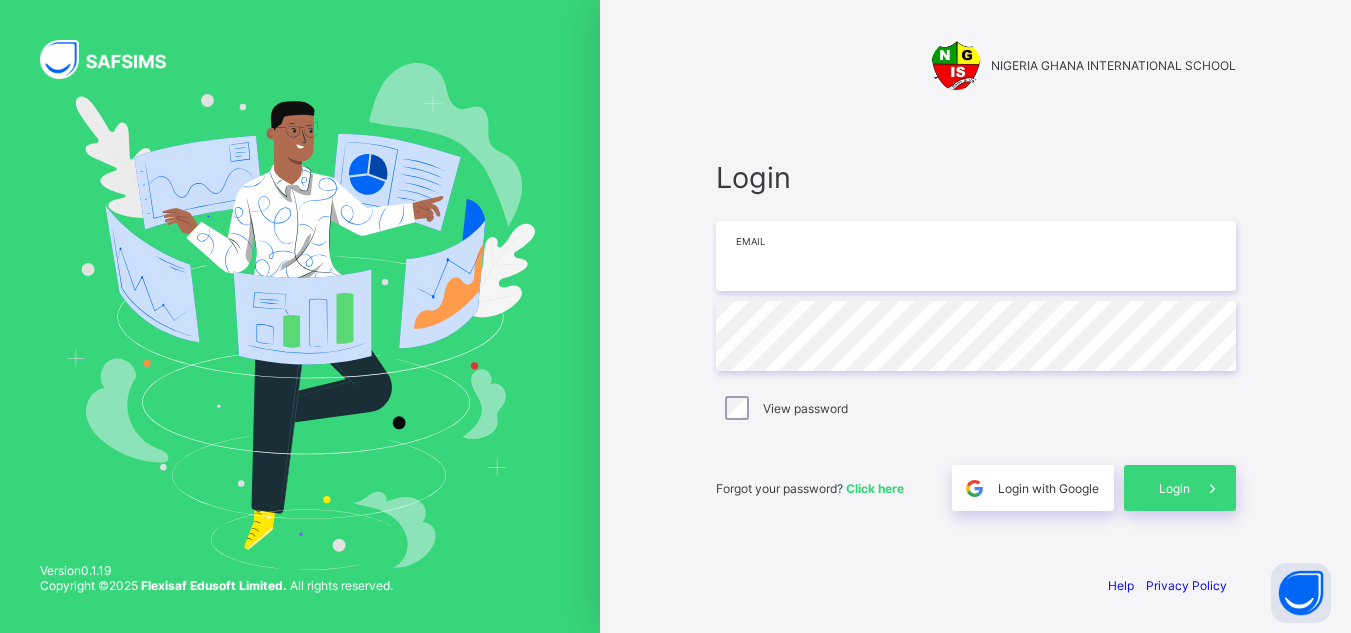 type on "**********" 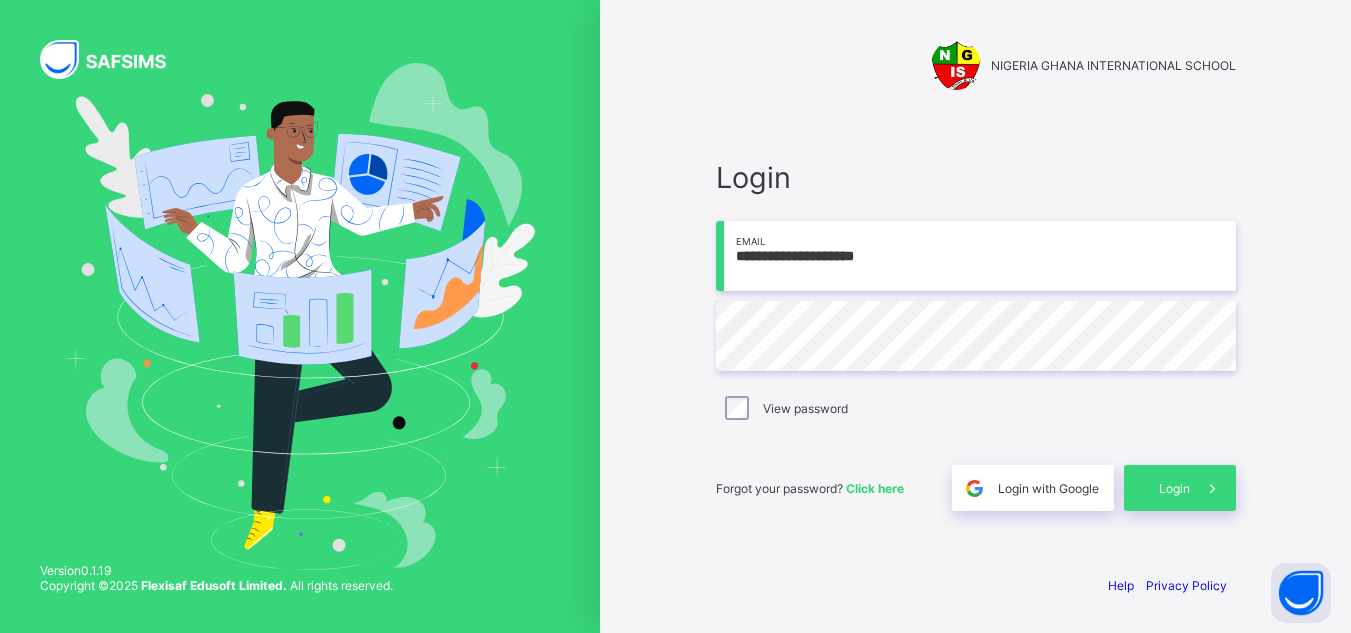 scroll, scrollTop: 0, scrollLeft: 0, axis: both 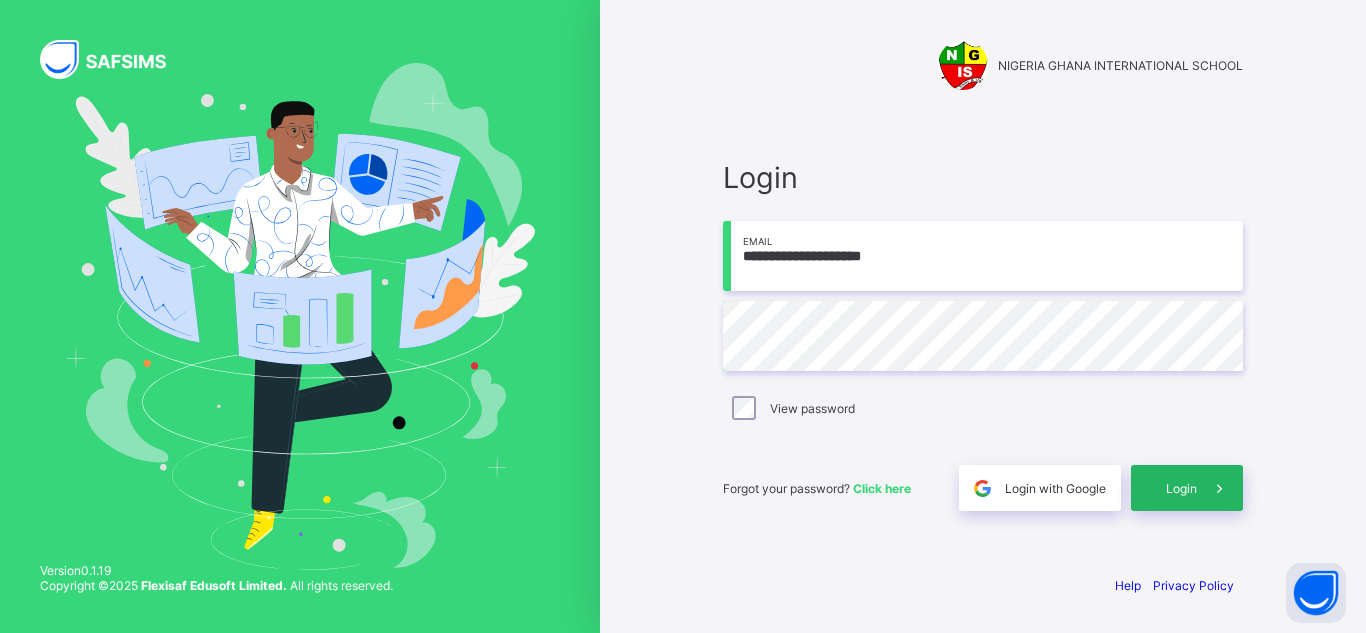 click at bounding box center (1220, 488) 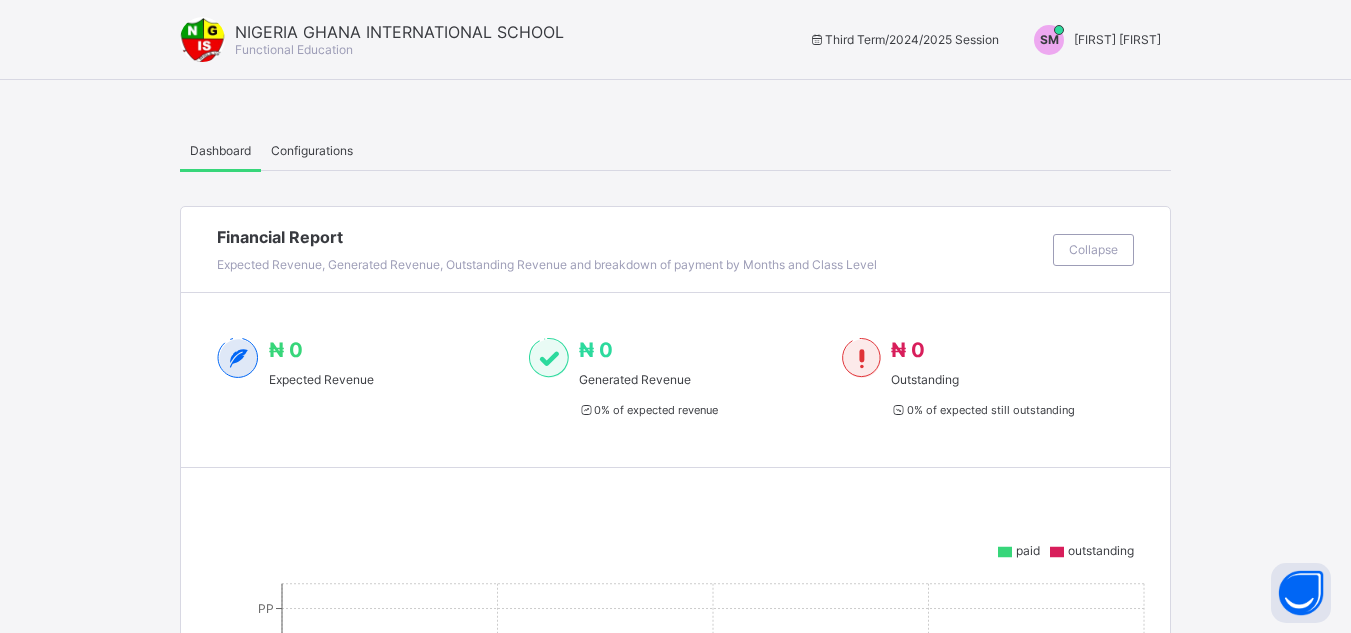 click on "[INITIALS] [LAST] [LAST]" at bounding box center (1092, 40) 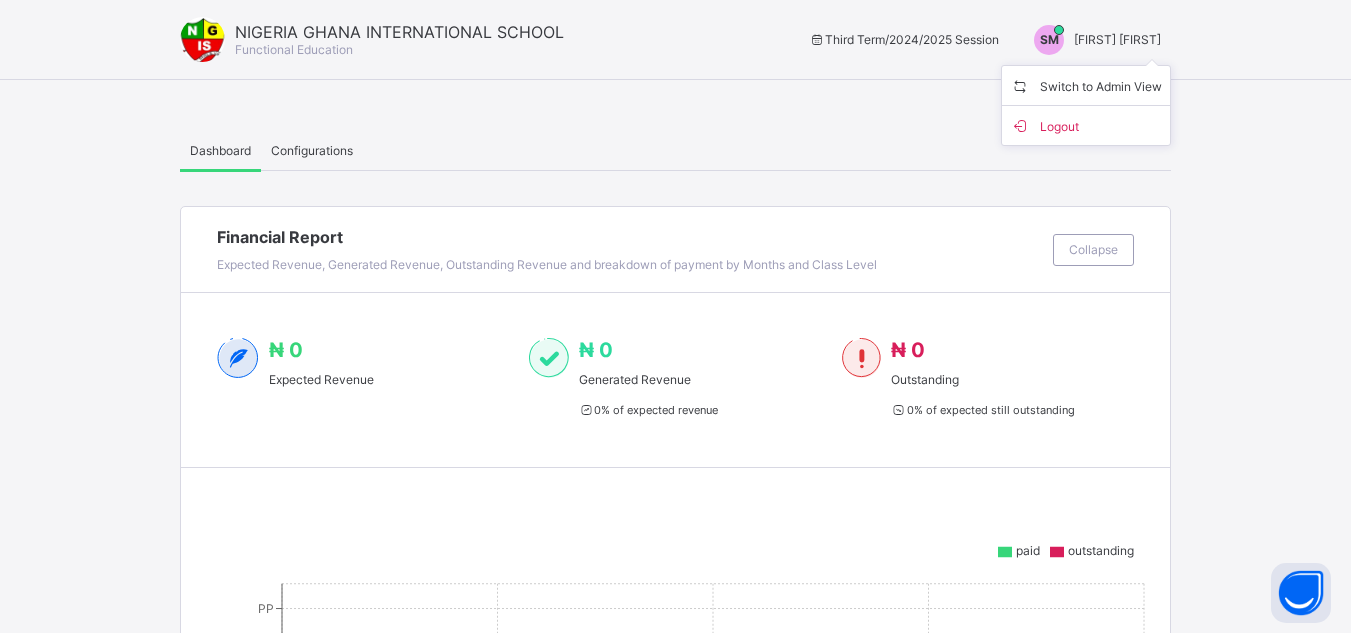 click on "Switch to Admin View Logout" at bounding box center [1086, 105] 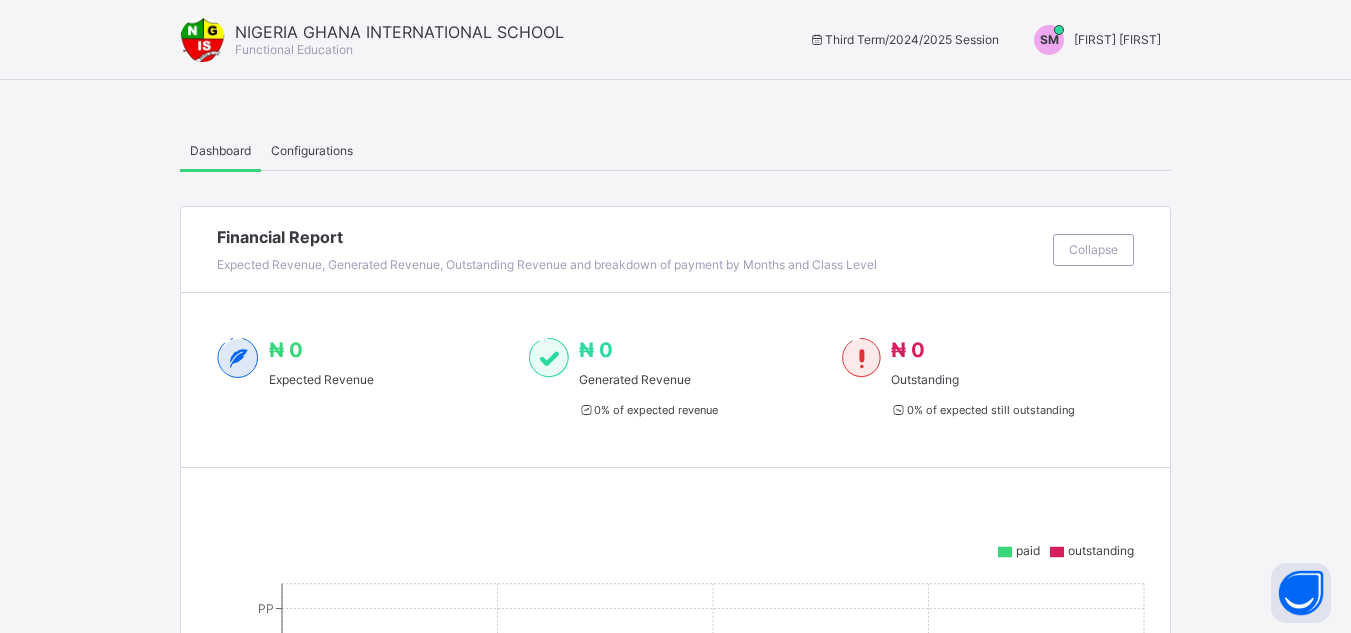 click on "[FIRST] [FIRST]" at bounding box center (1117, 39) 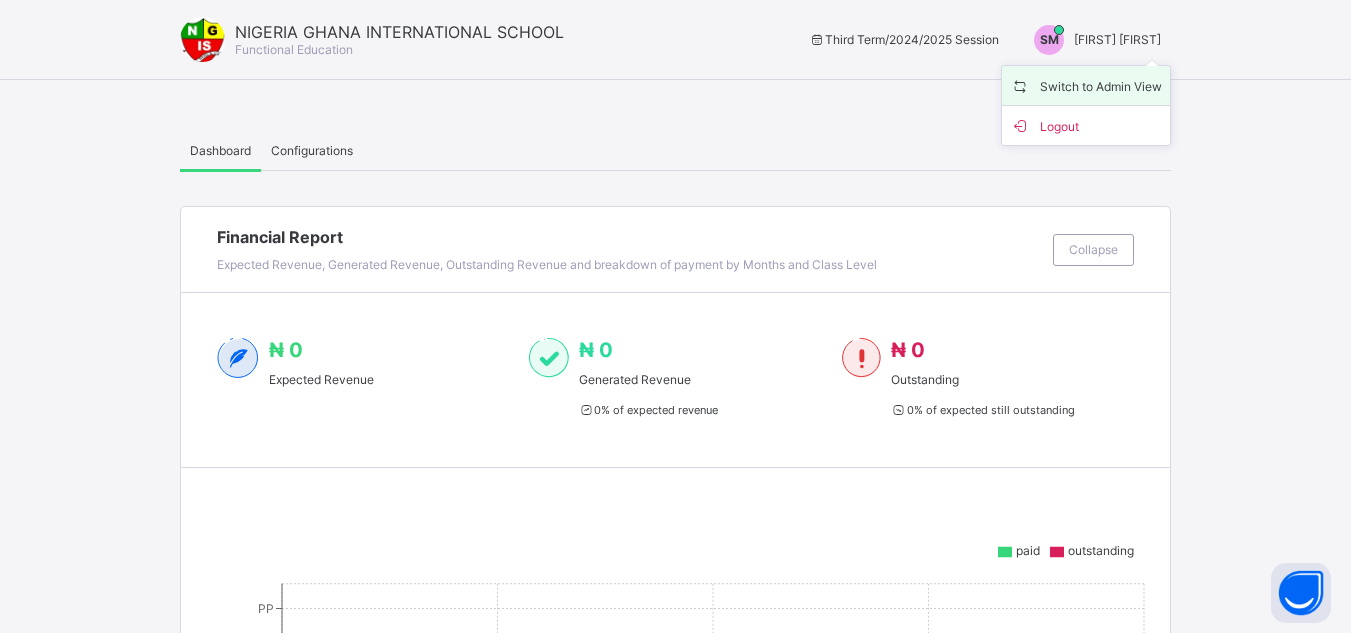 click on "Switch to Admin View" at bounding box center [1086, 85] 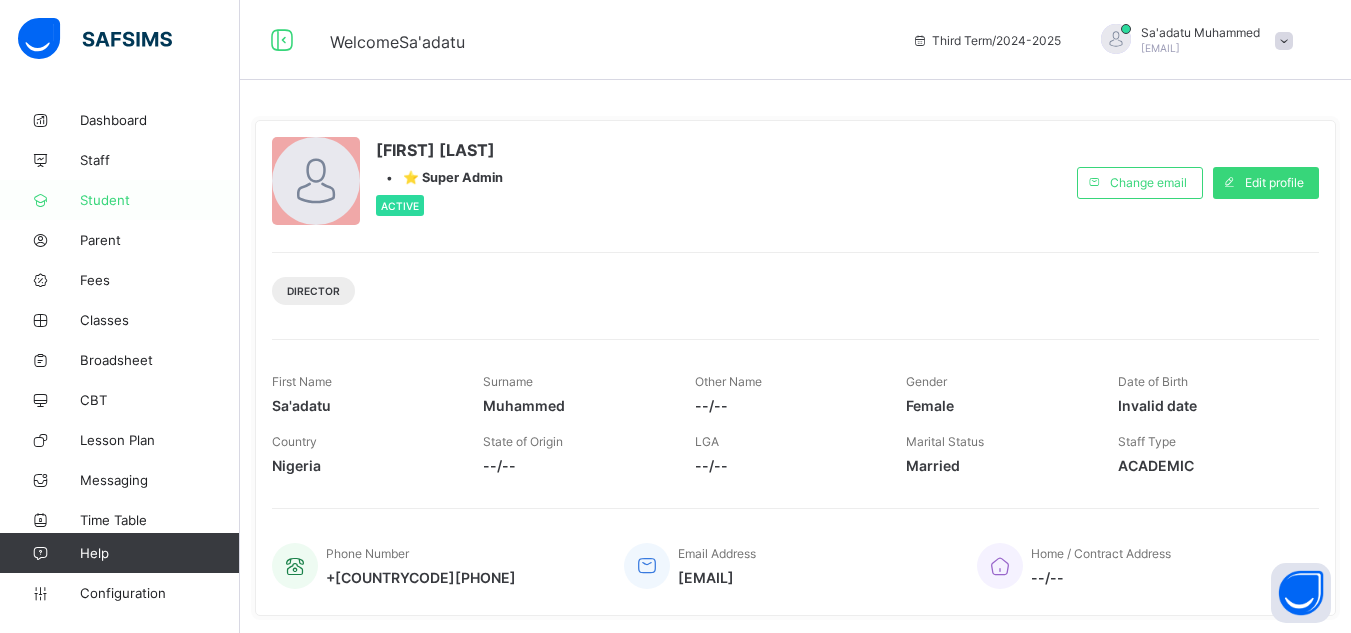 click on "Student" at bounding box center [160, 200] 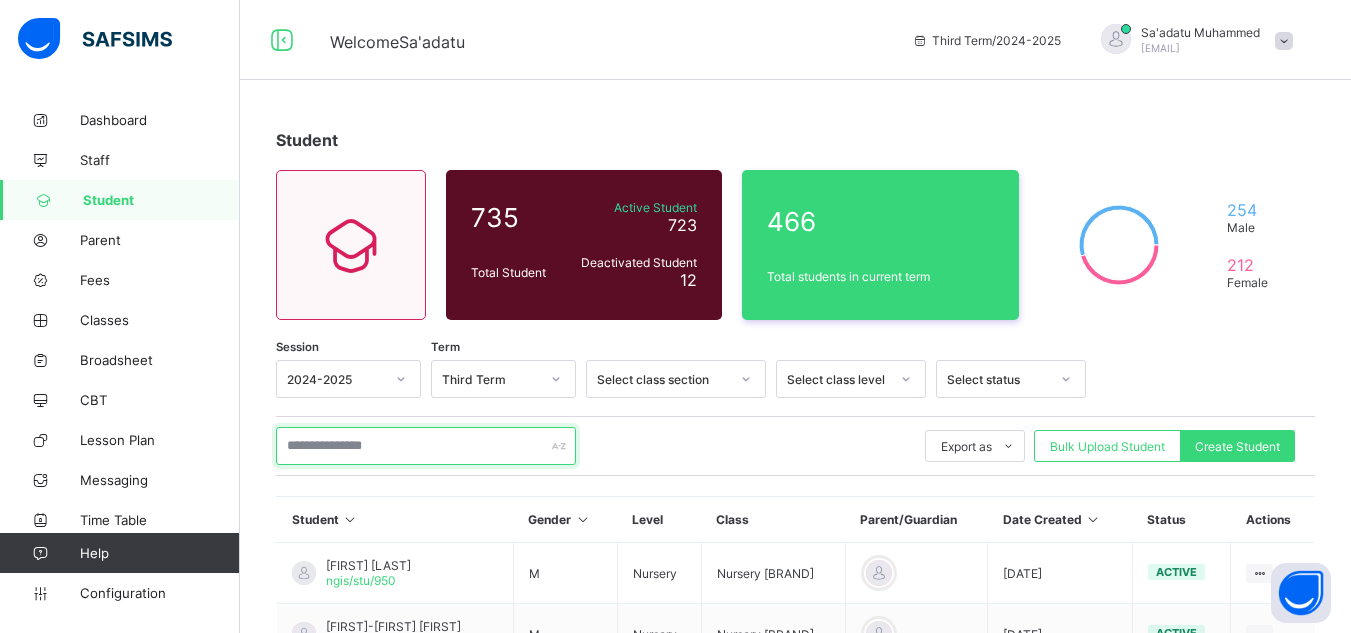 click at bounding box center (426, 446) 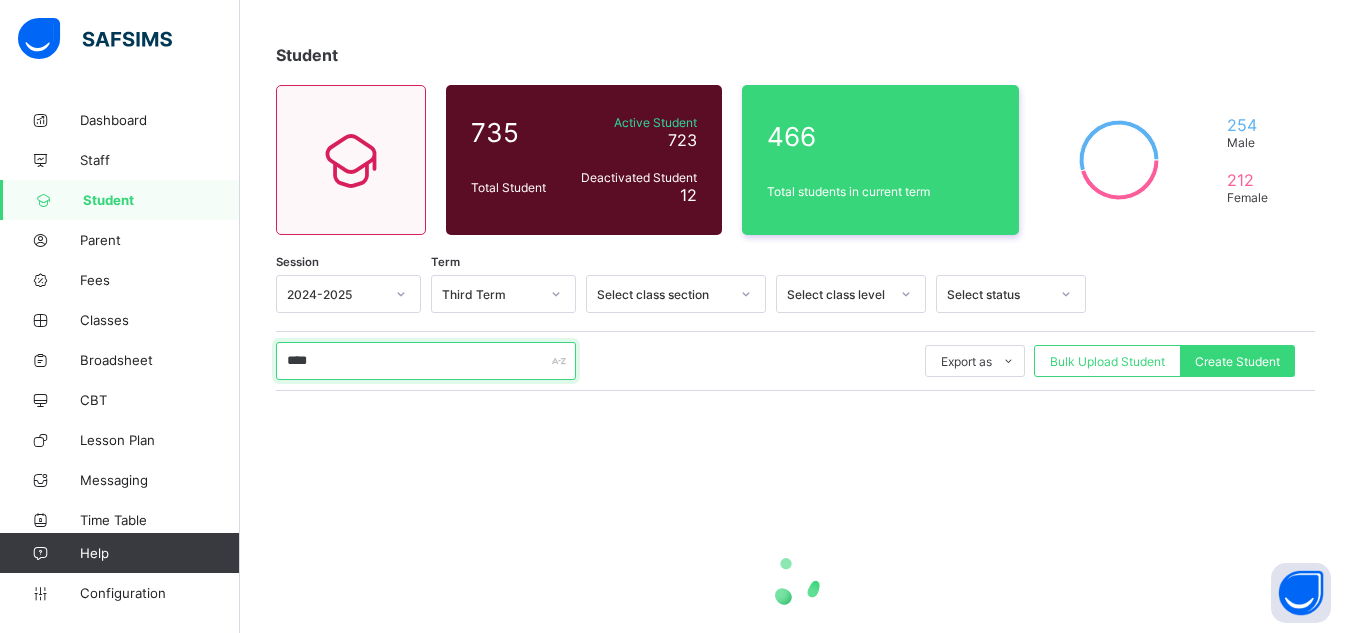 scroll, scrollTop: 200, scrollLeft: 0, axis: vertical 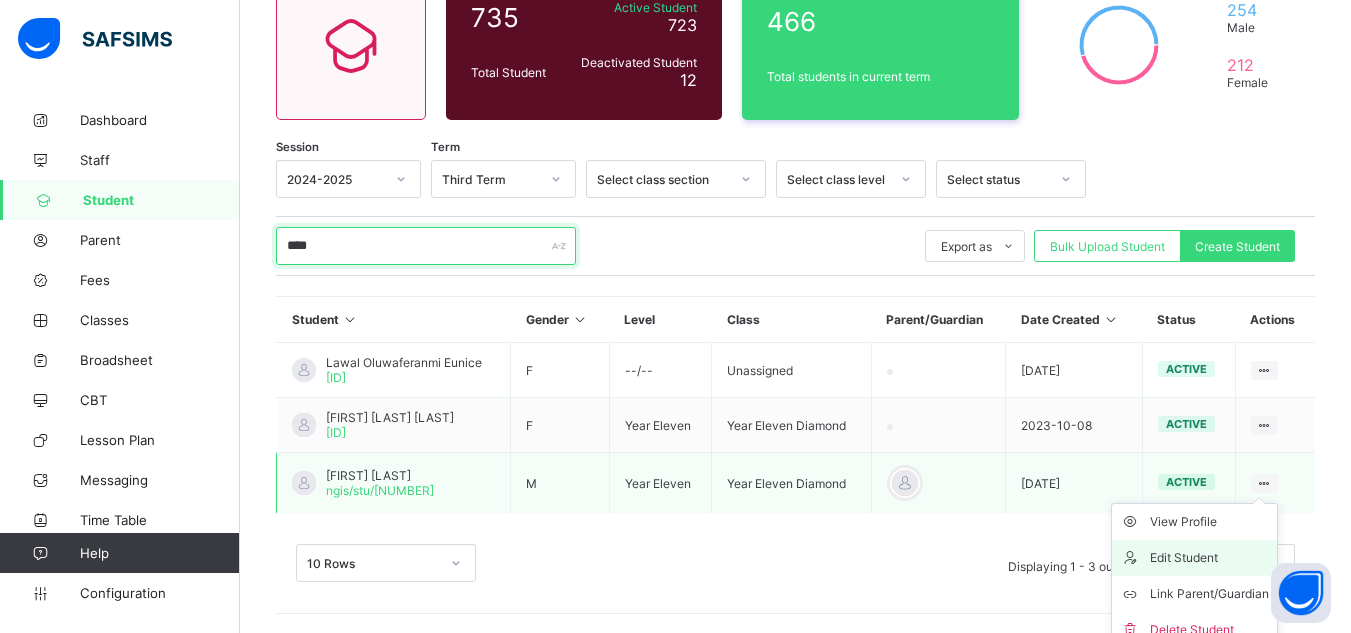 type on "****" 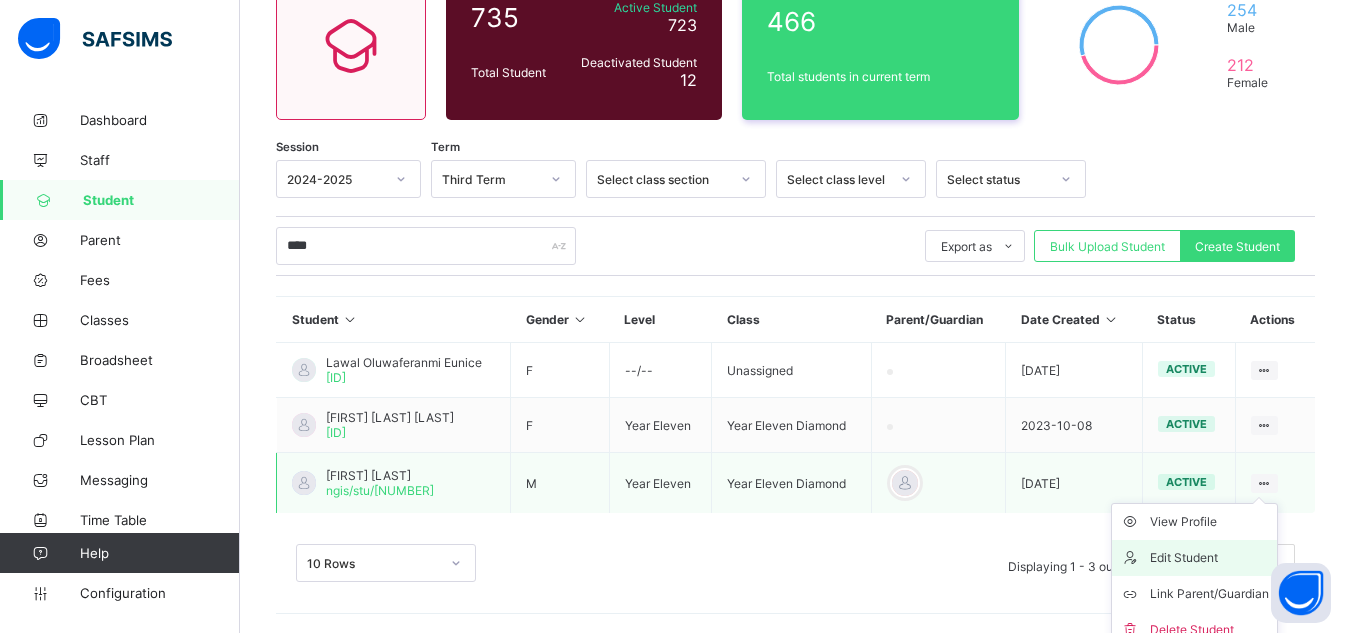 click on "Edit Student" at bounding box center [1209, 558] 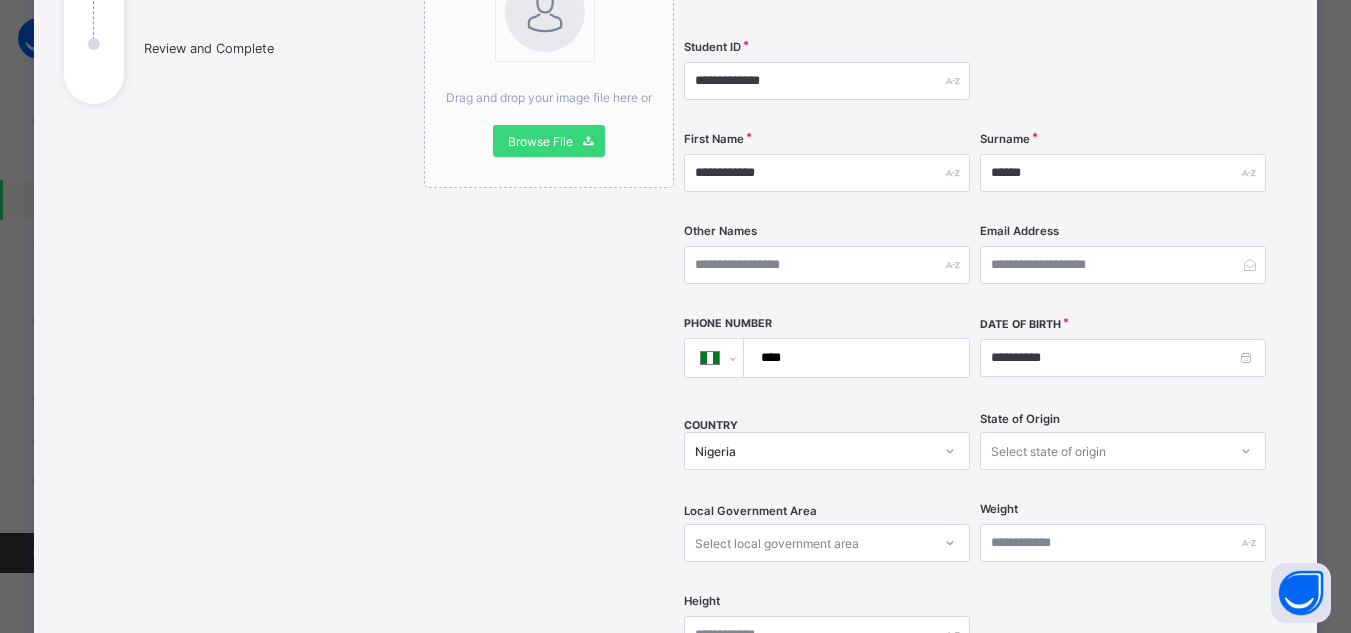 scroll, scrollTop: 300, scrollLeft: 0, axis: vertical 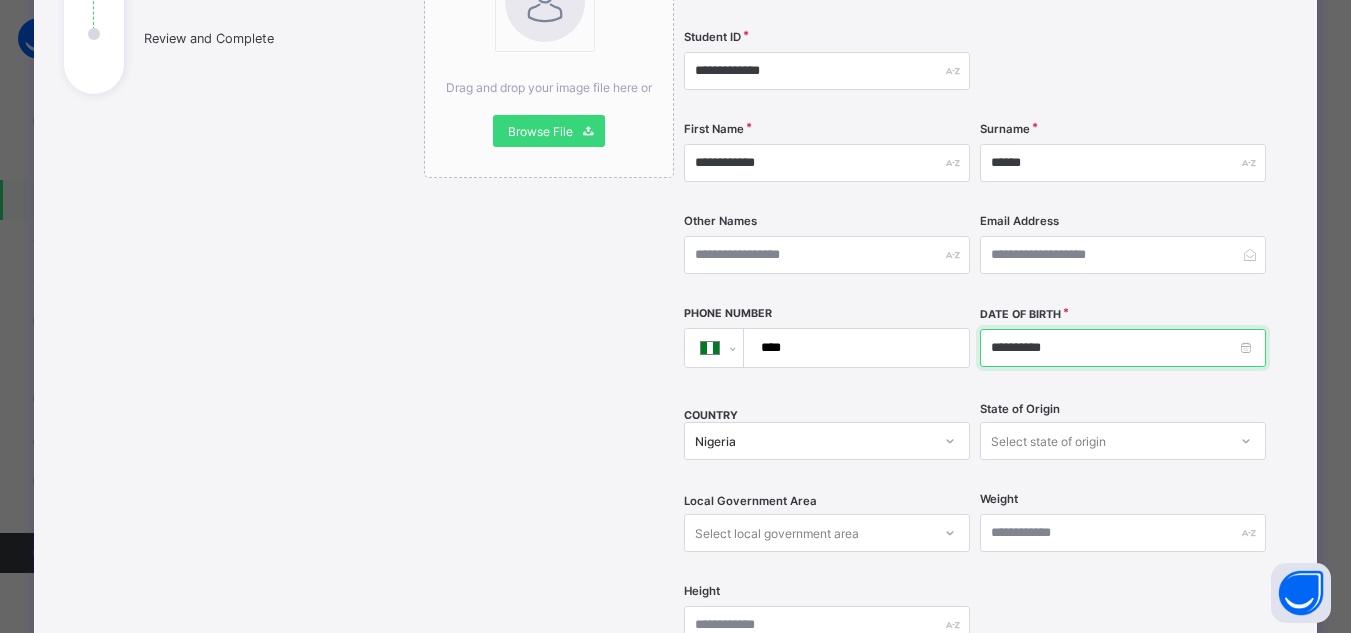 click on "**********" at bounding box center [1123, 348] 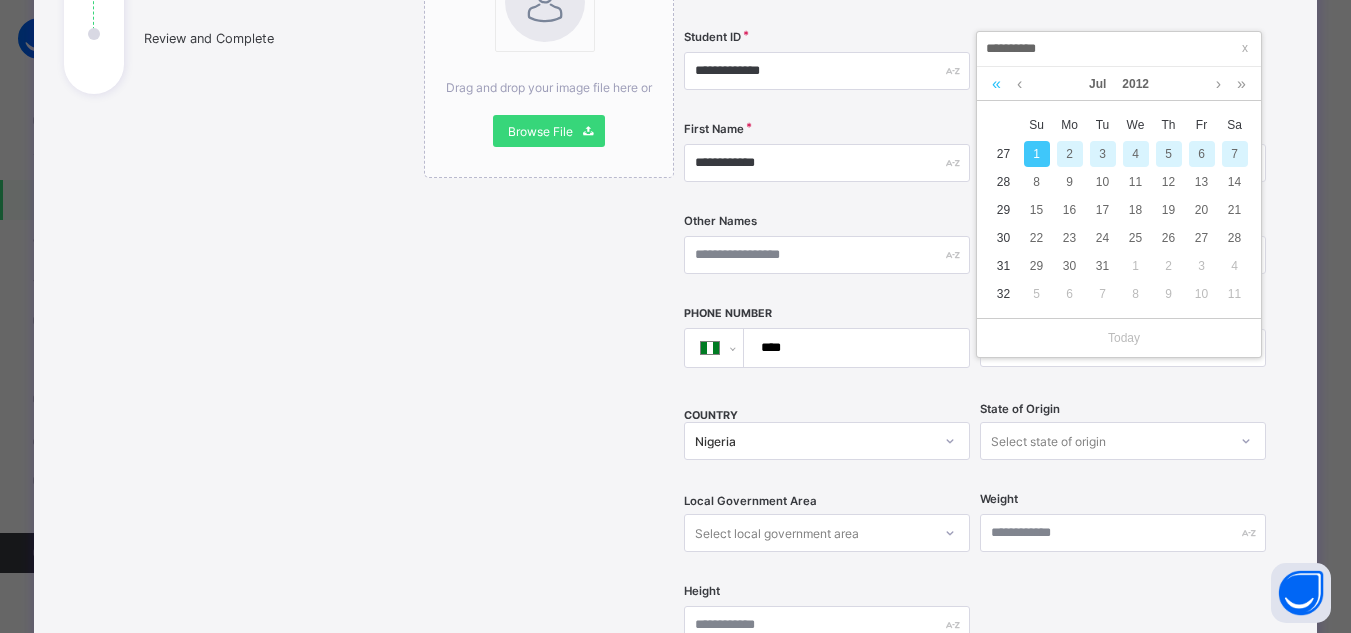 click at bounding box center (996, 84) 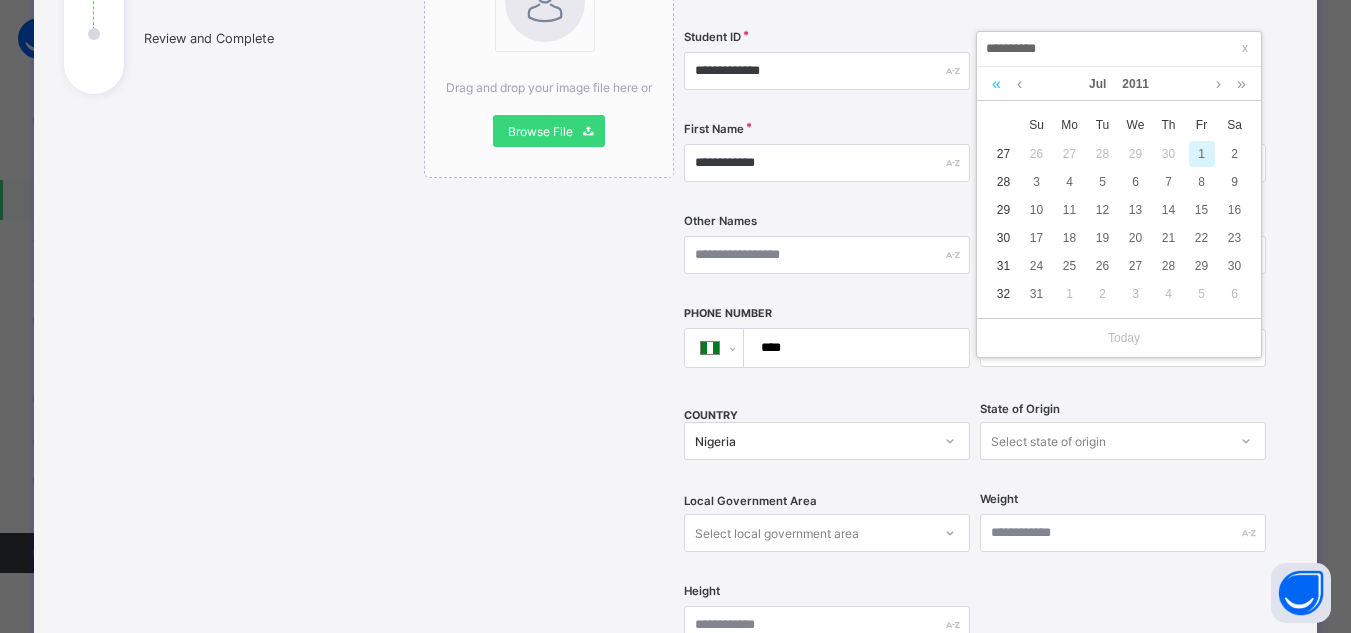 click at bounding box center (996, 84) 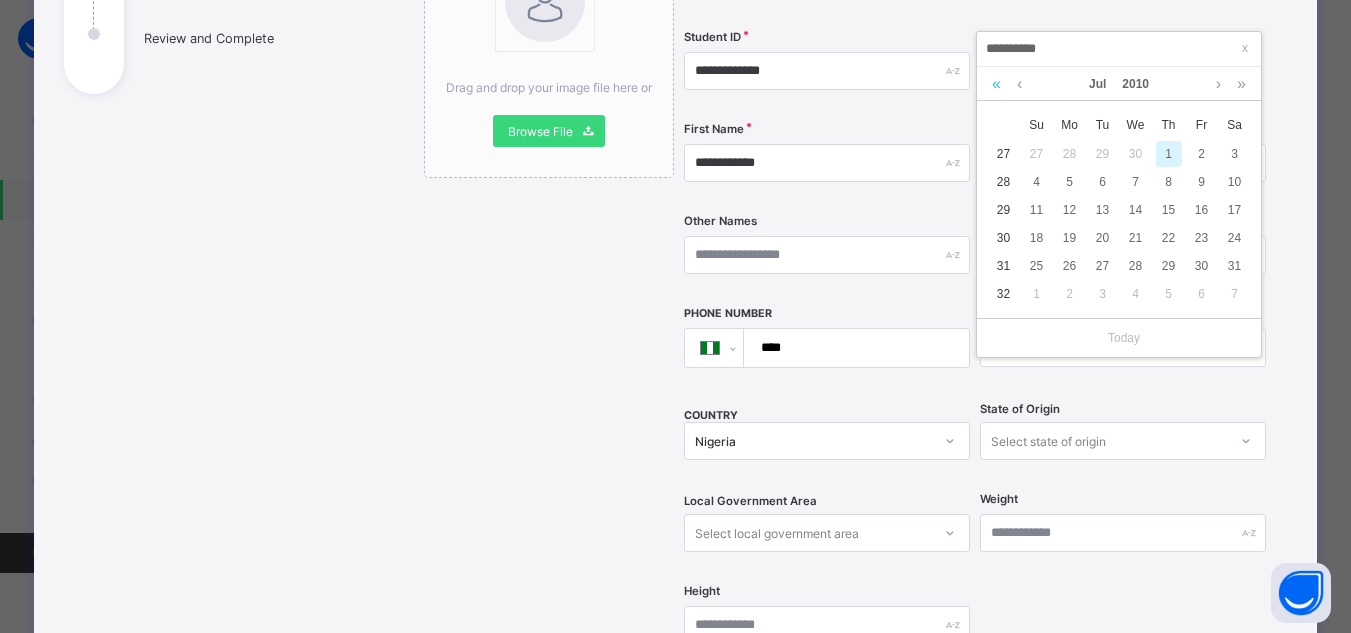 click at bounding box center (996, 84) 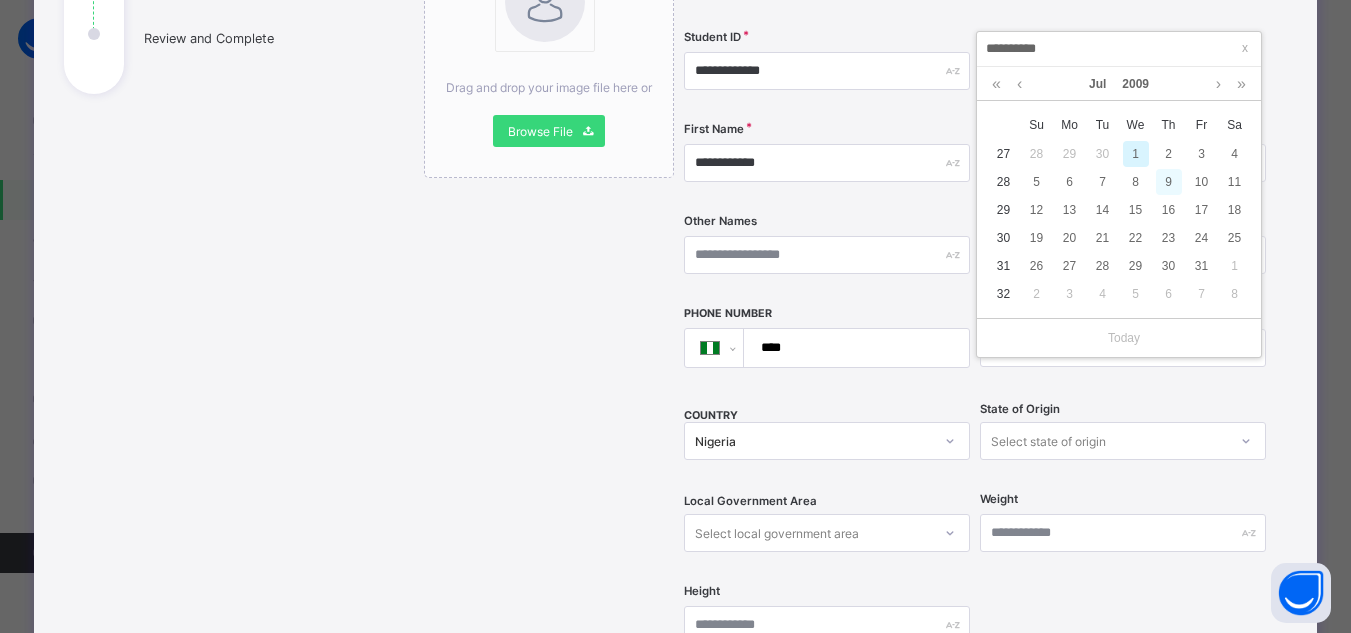 click on "9" at bounding box center [1169, 182] 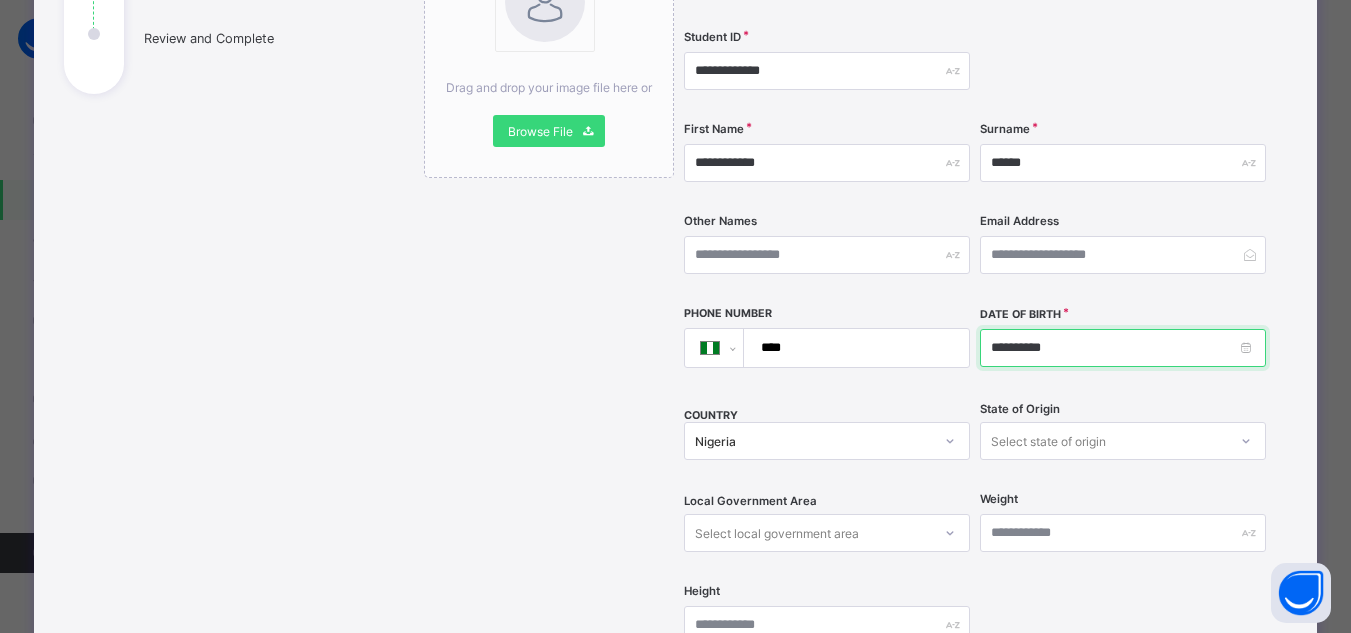 click on "**********" at bounding box center (1123, 348) 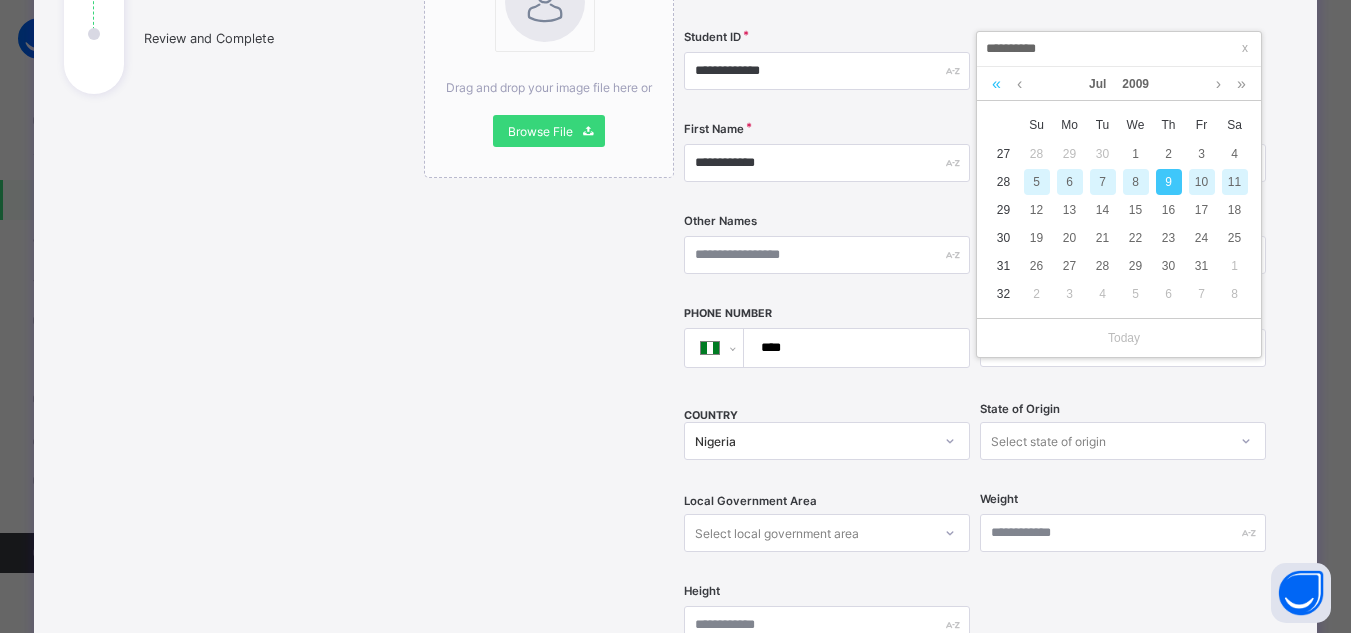 click at bounding box center (996, 84) 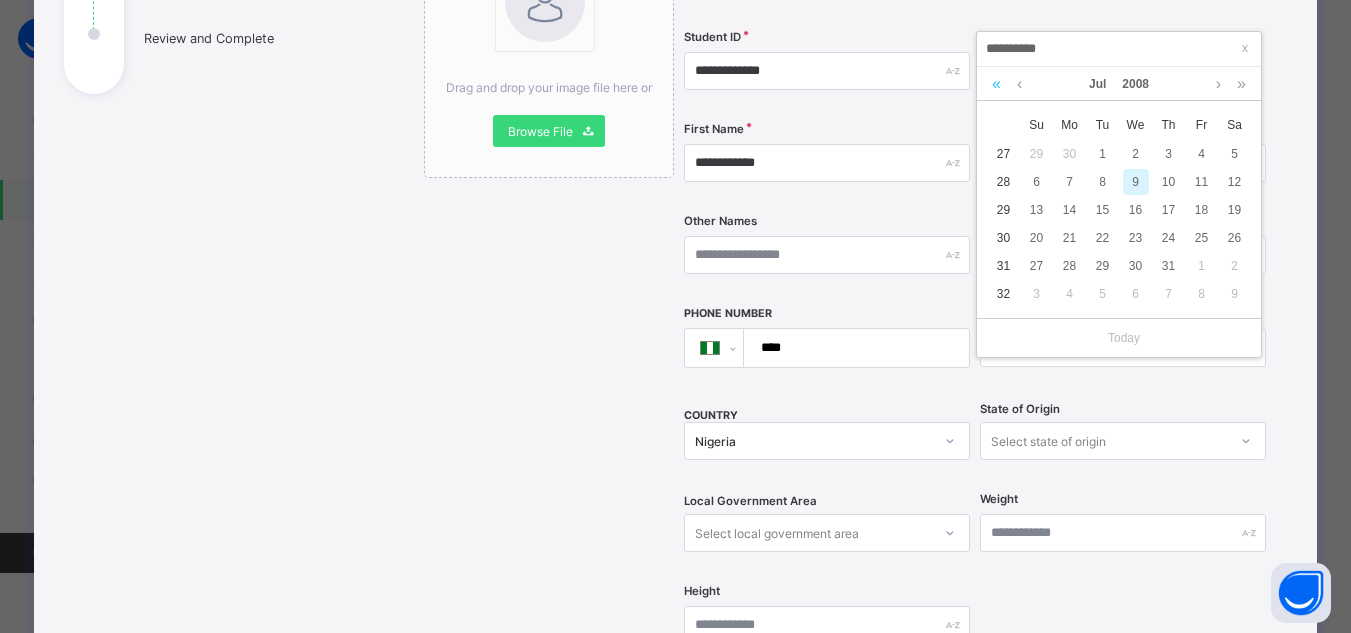 click at bounding box center (996, 84) 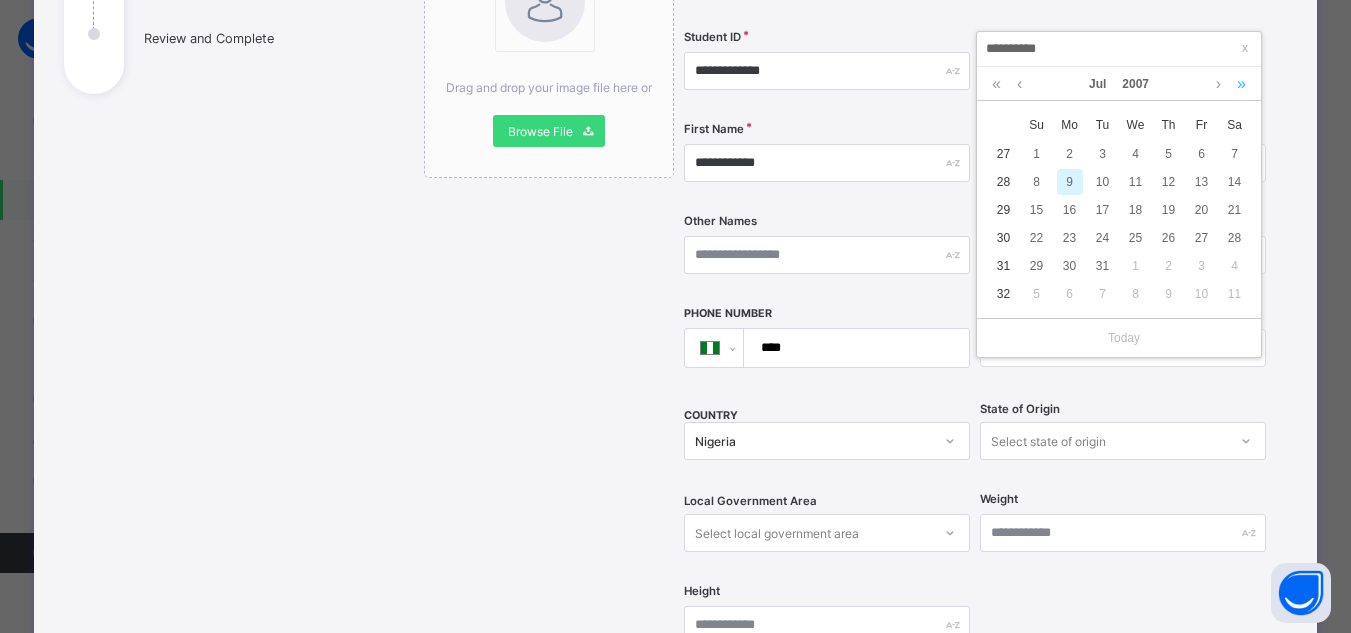 click at bounding box center [1241, 84] 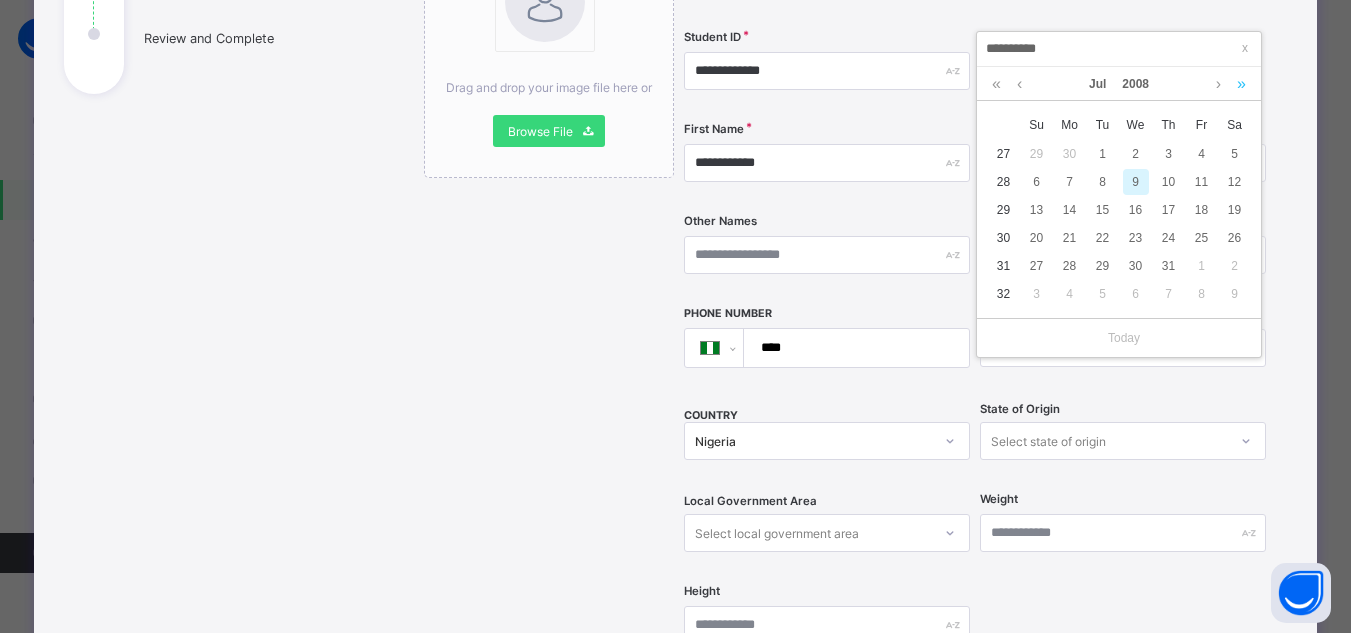 click at bounding box center (1241, 84) 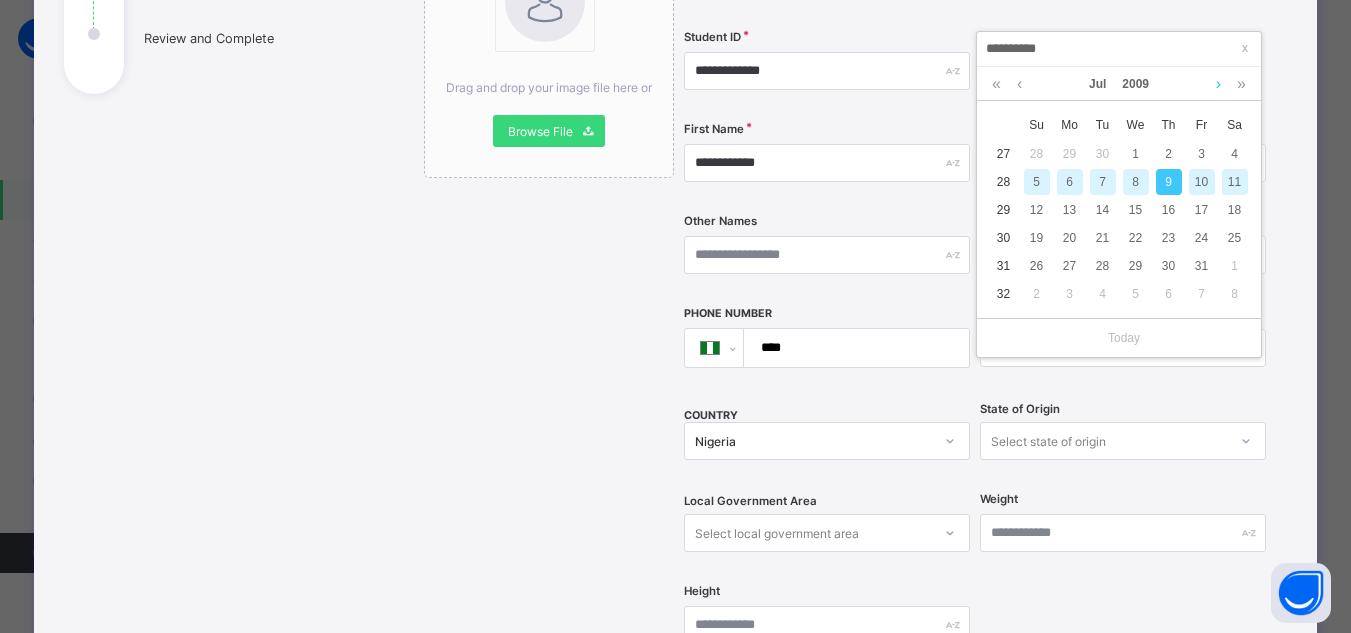 click at bounding box center [1218, 84] 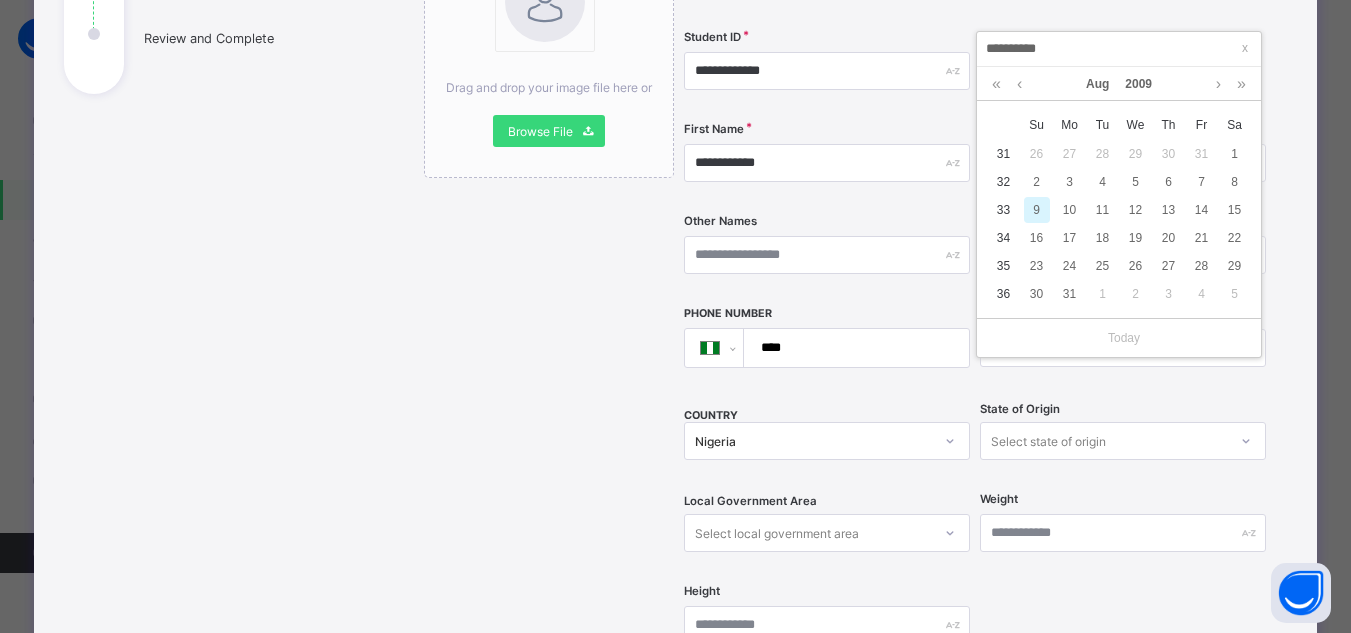 click on "9" at bounding box center (1037, 210) 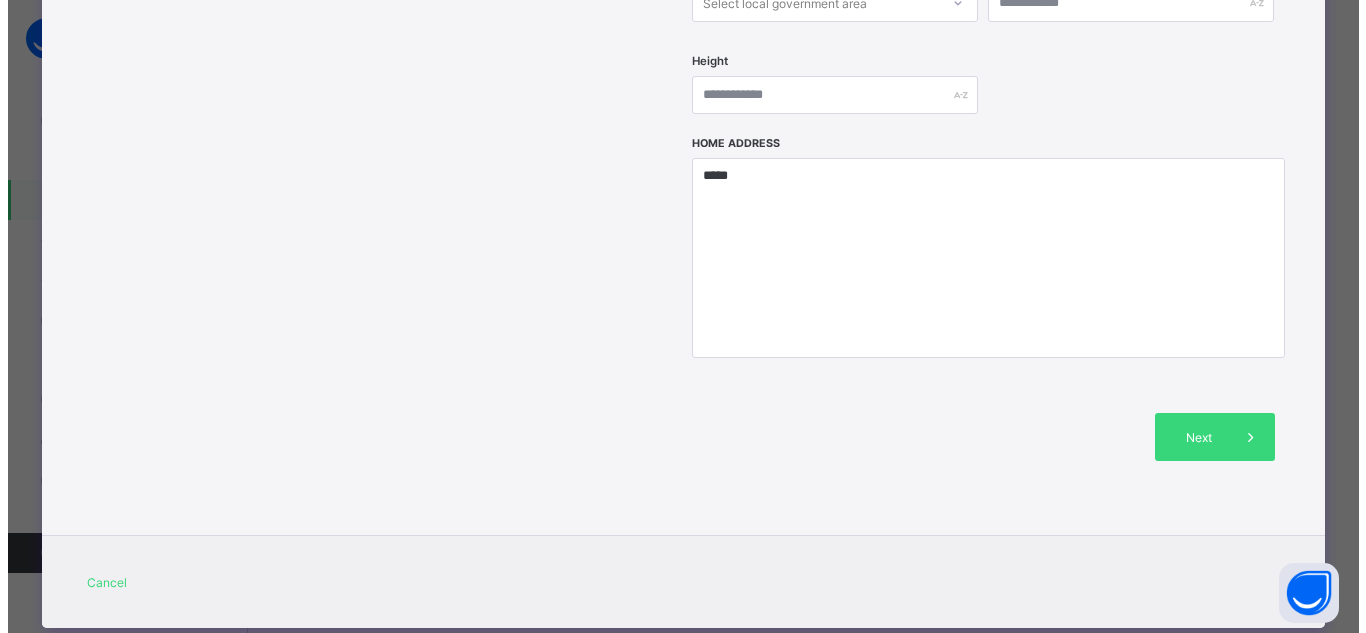 scroll, scrollTop: 876, scrollLeft: 0, axis: vertical 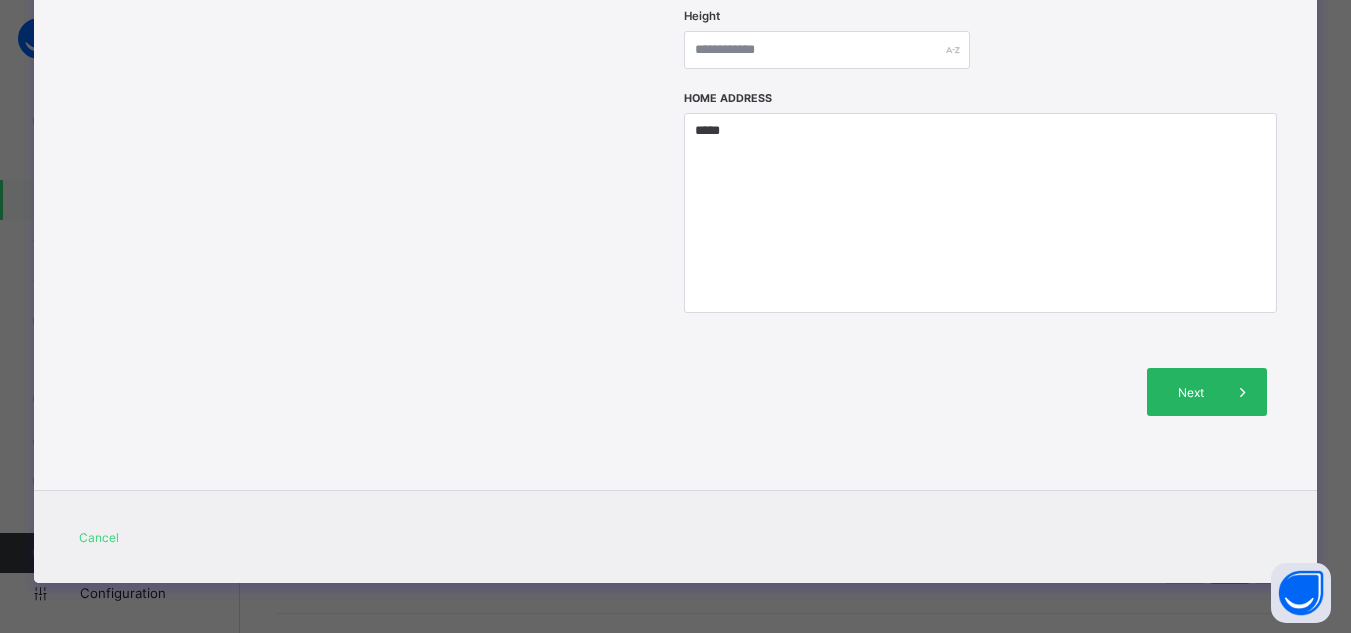 click on "Next" at bounding box center [1190, 392] 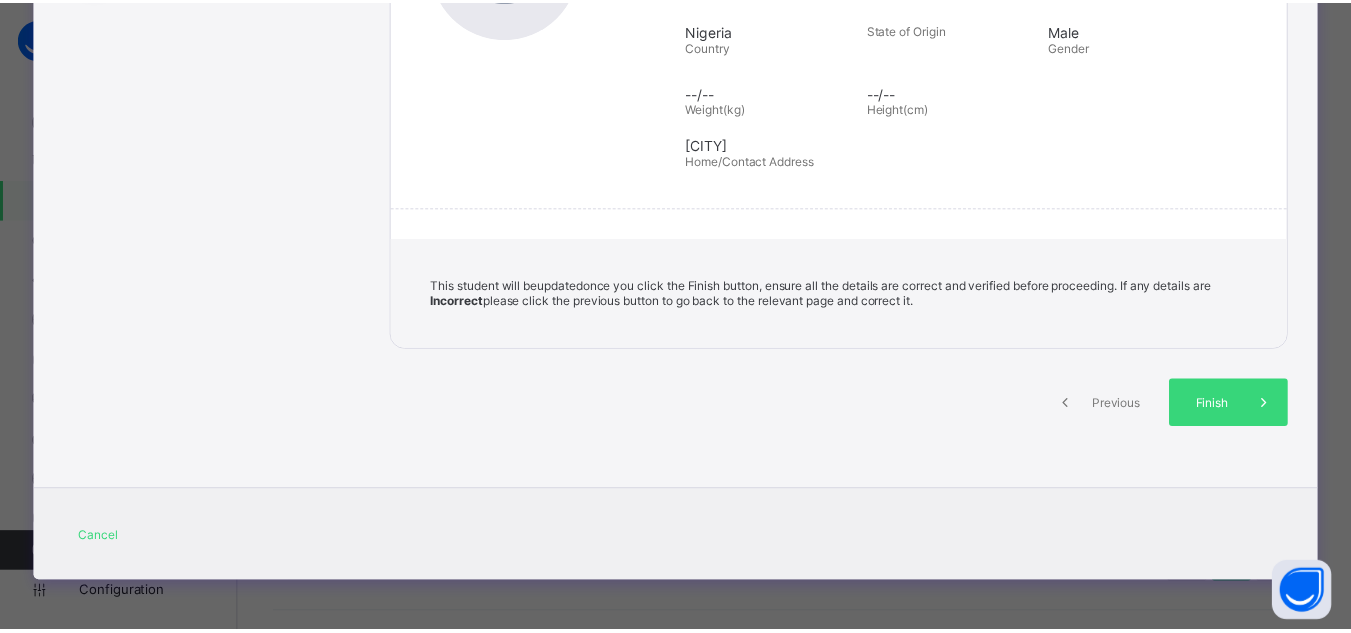 scroll, scrollTop: 400, scrollLeft: 0, axis: vertical 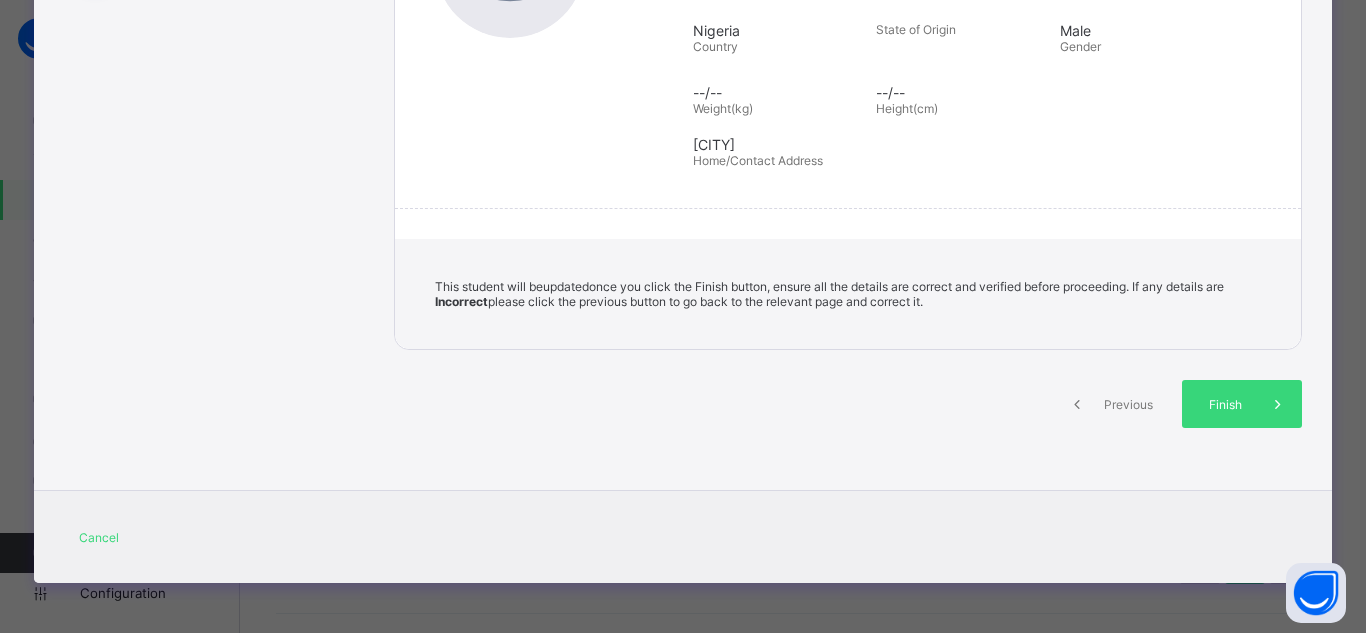 click on "Finish" at bounding box center (1242, 404) 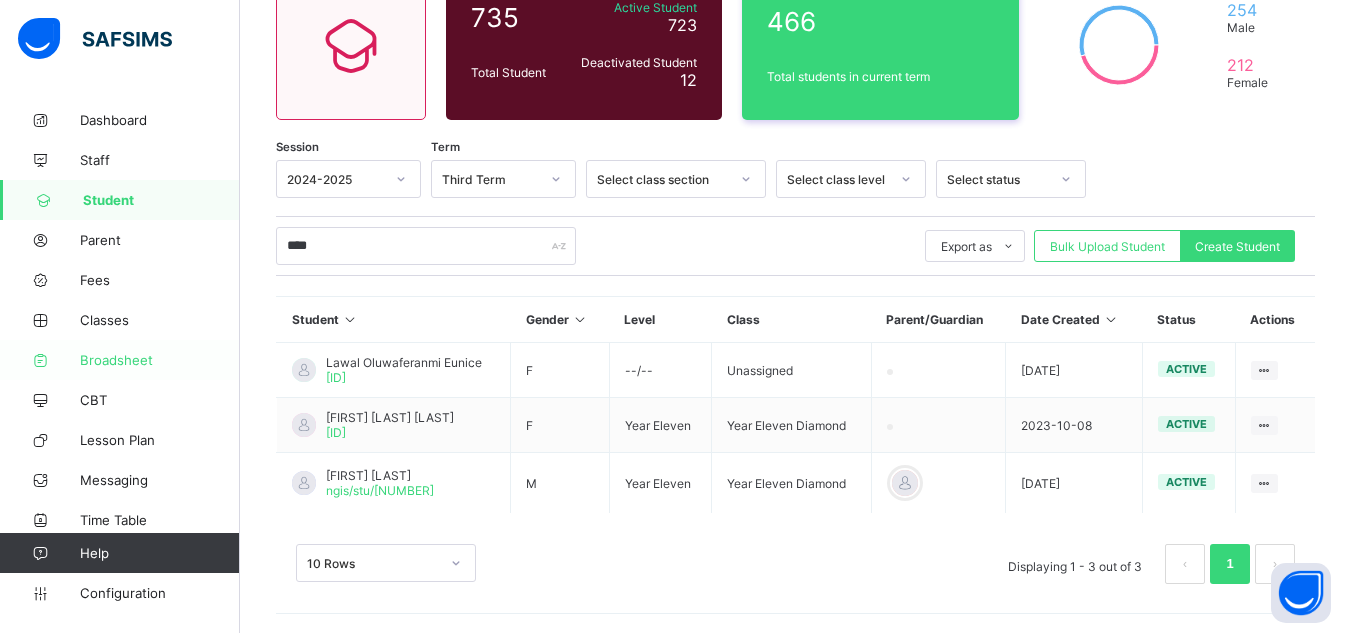 click on "Broadsheet" at bounding box center (120, 360) 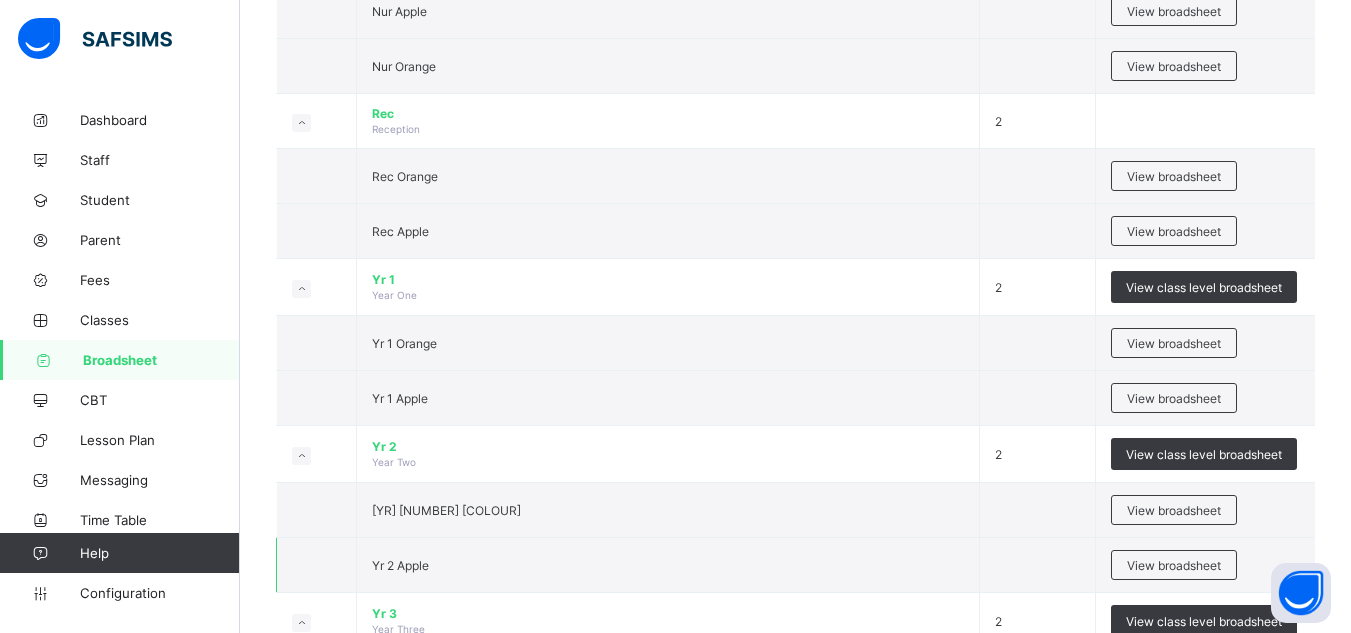 scroll, scrollTop: 700, scrollLeft: 0, axis: vertical 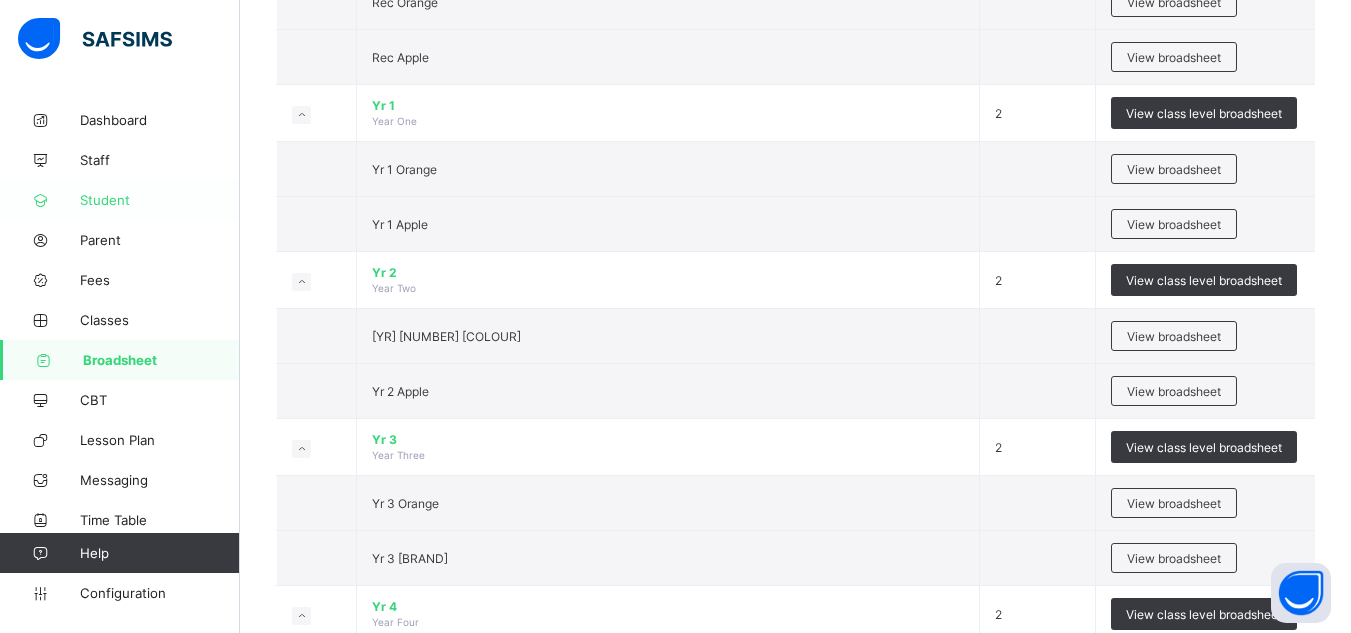 click on "Student" at bounding box center (120, 200) 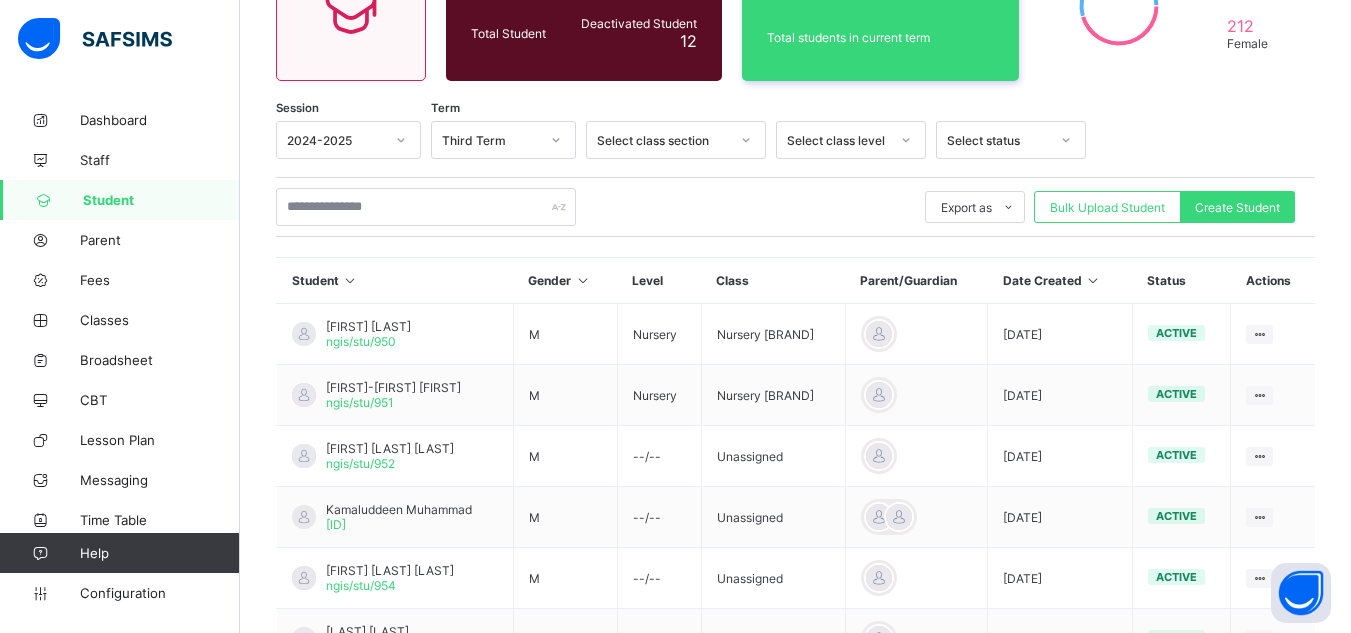 scroll, scrollTop: 234, scrollLeft: 0, axis: vertical 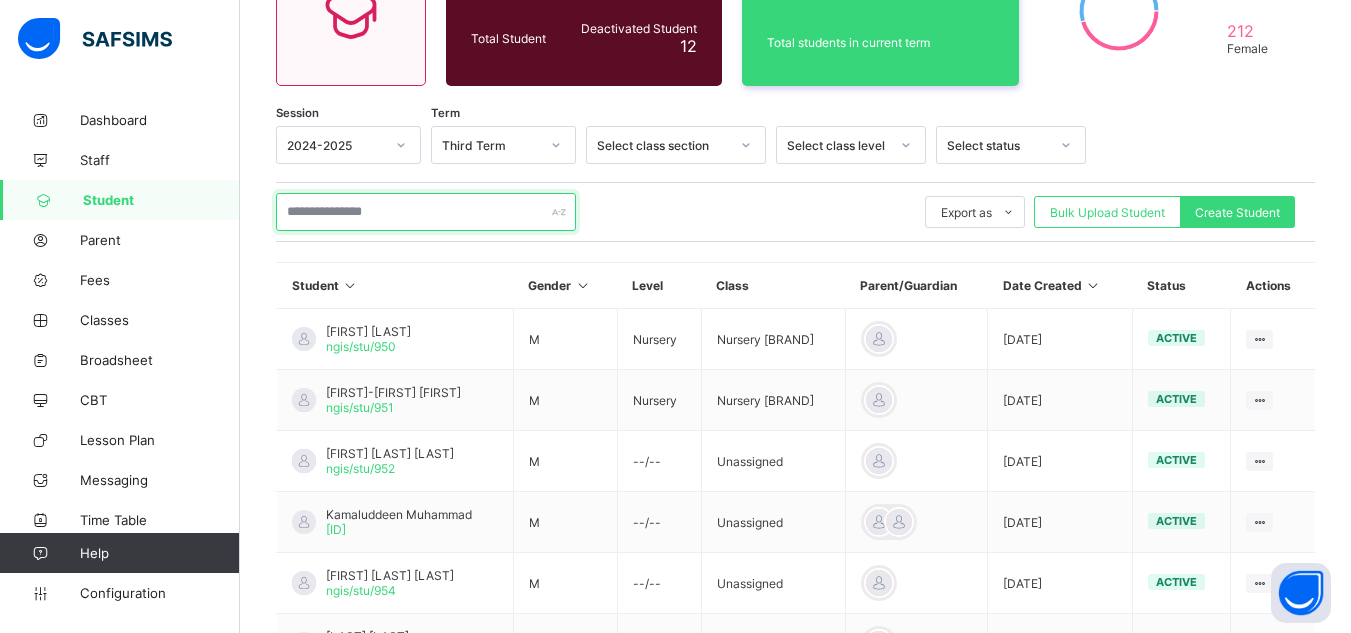 click at bounding box center [426, 212] 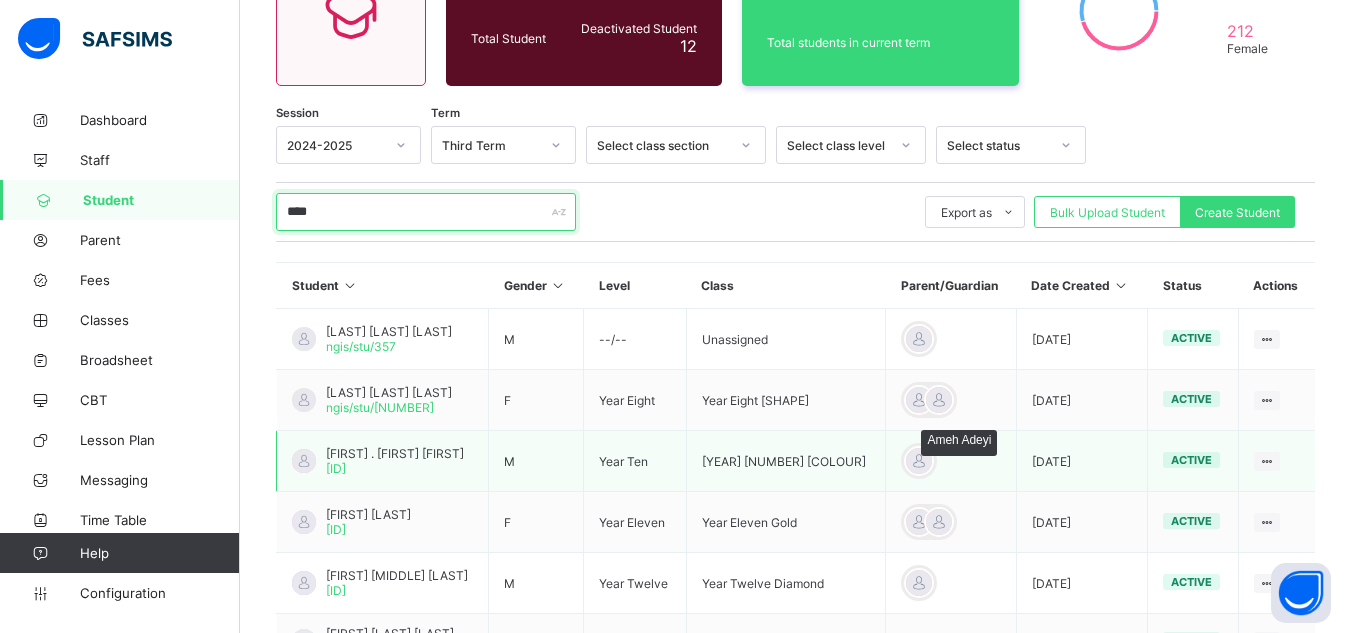 type on "****" 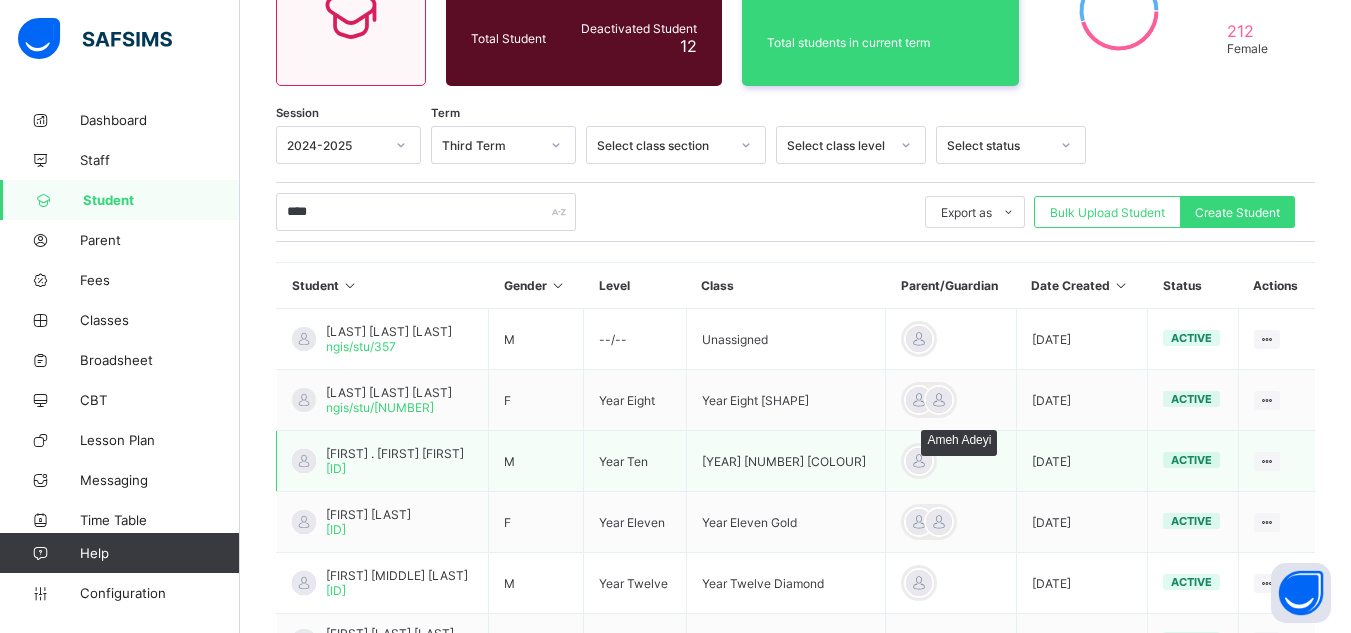 click at bounding box center [919, 461] 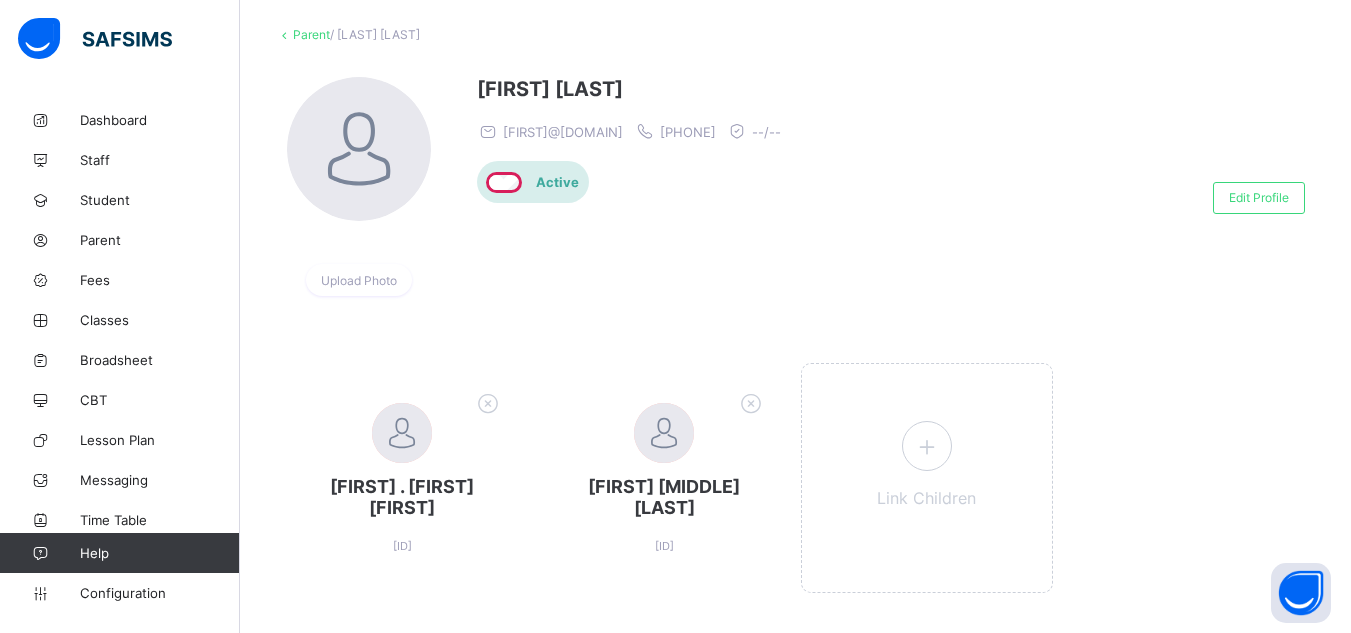 scroll, scrollTop: 122, scrollLeft: 0, axis: vertical 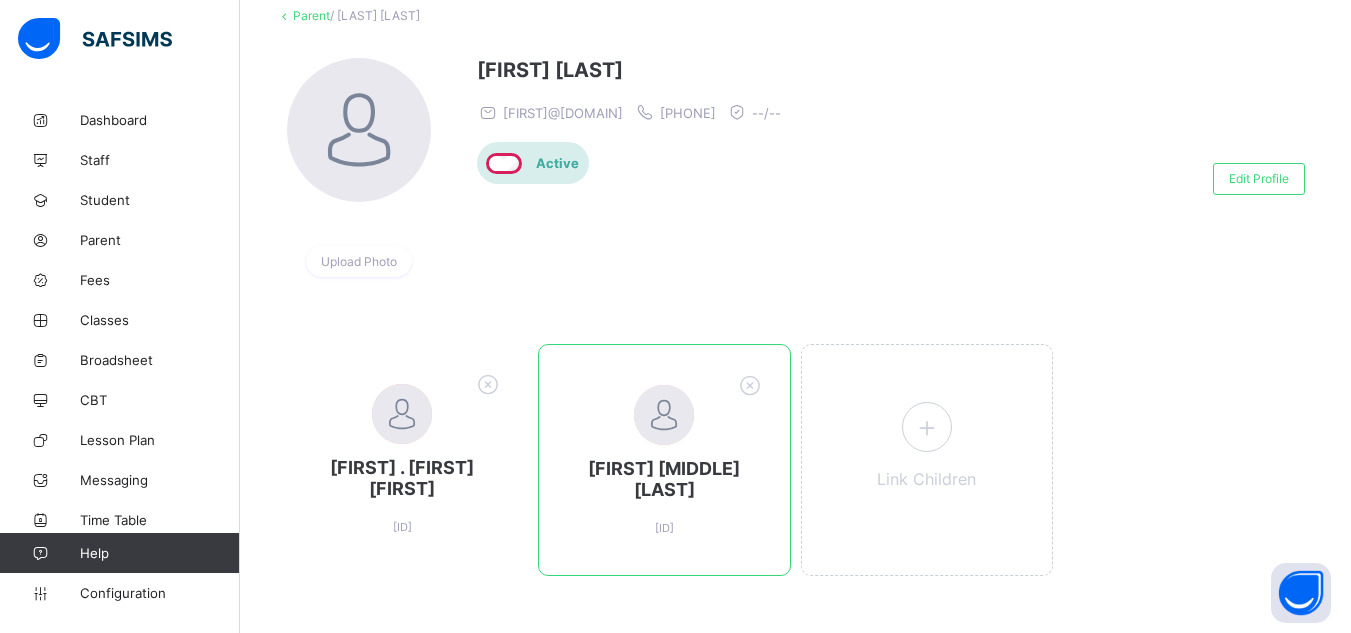 click at bounding box center [664, 415] 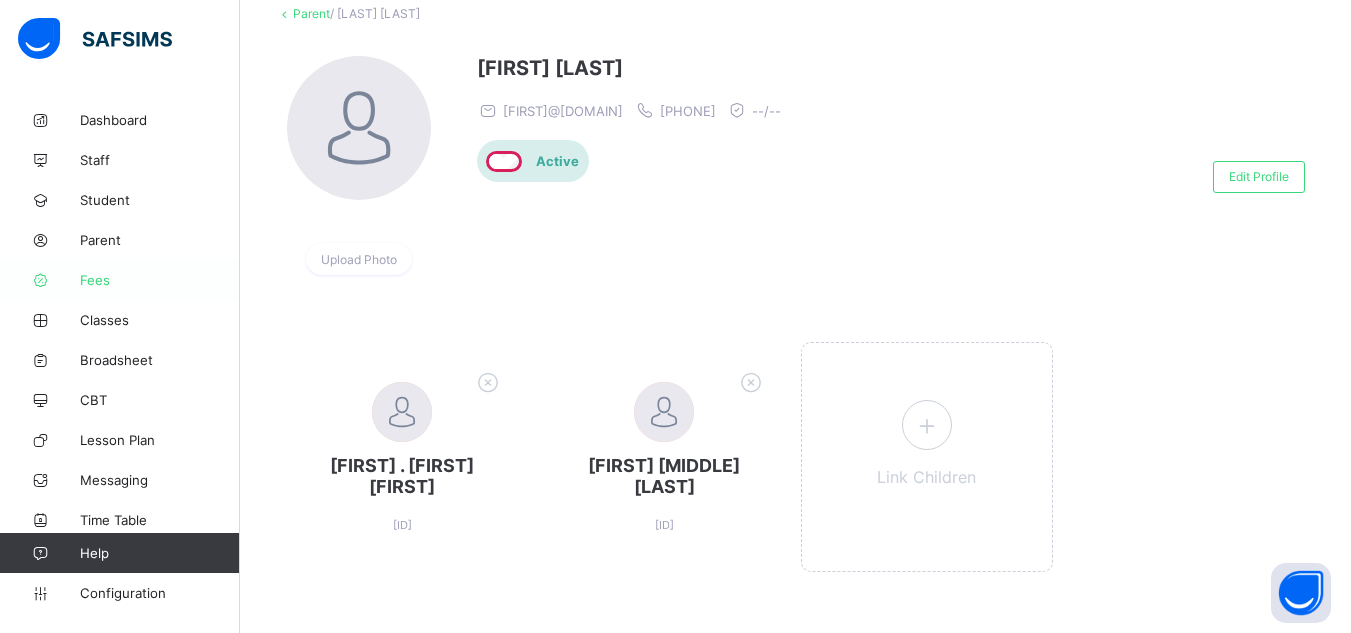 scroll, scrollTop: 122, scrollLeft: 0, axis: vertical 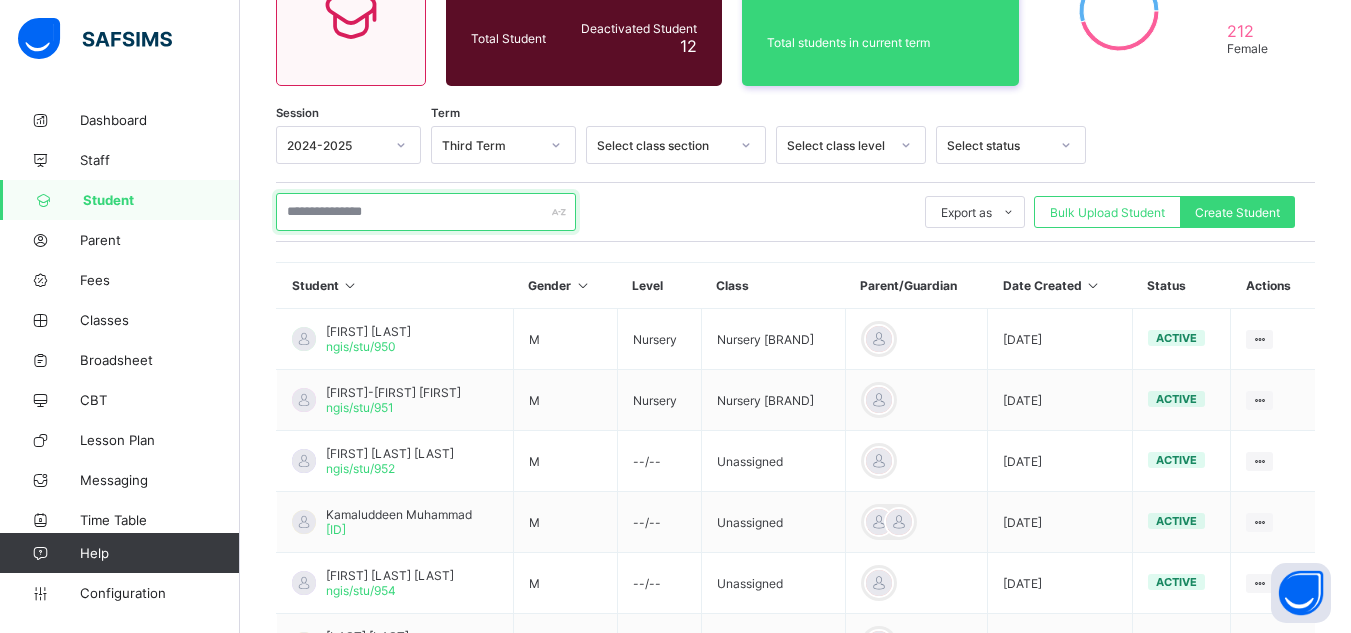 click at bounding box center [426, 212] 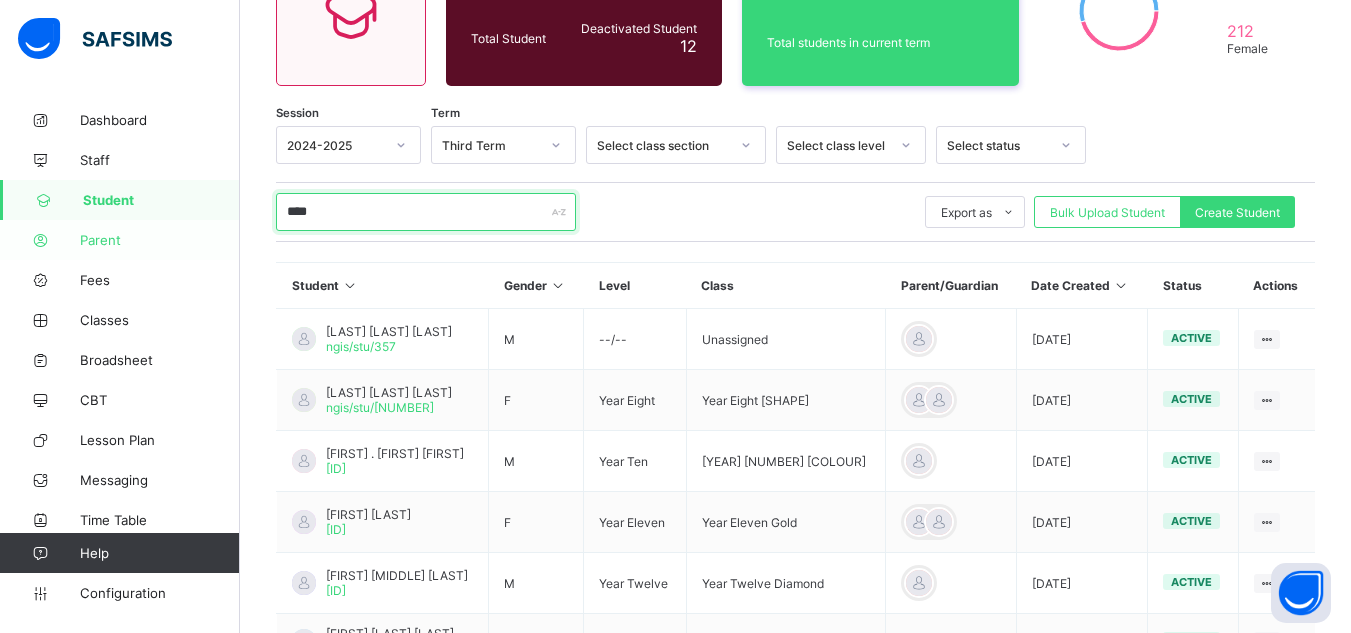 type on "****" 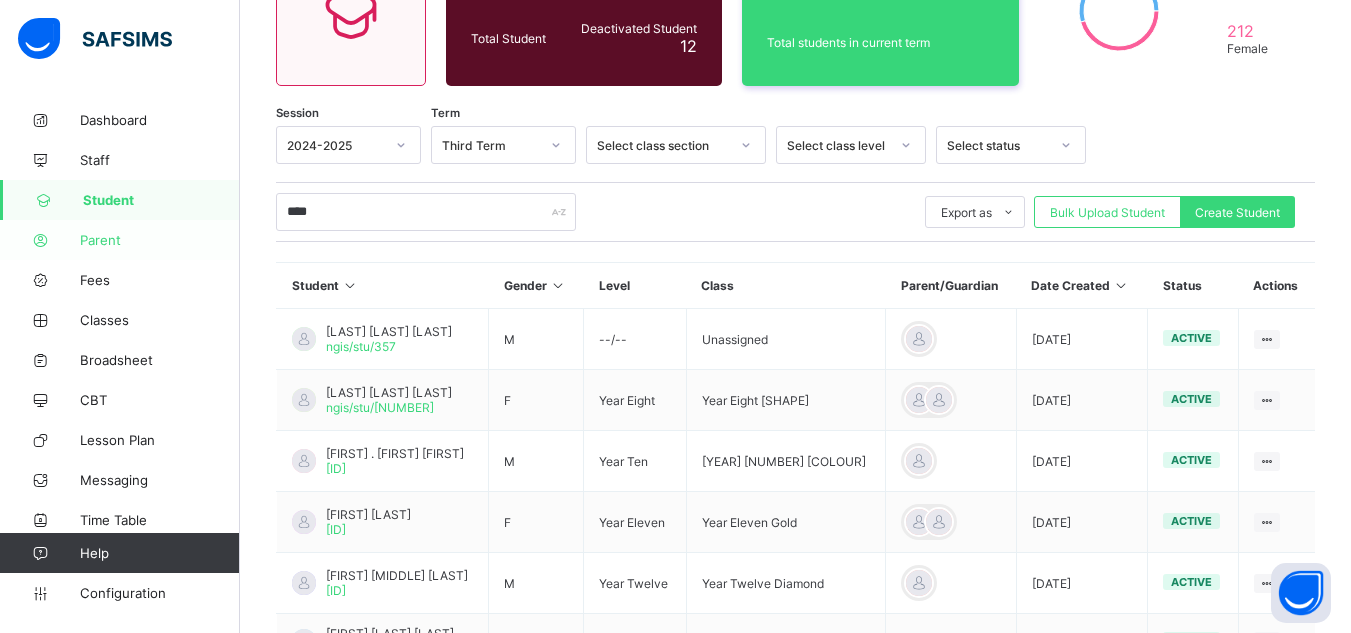 click on "Parent" at bounding box center [160, 240] 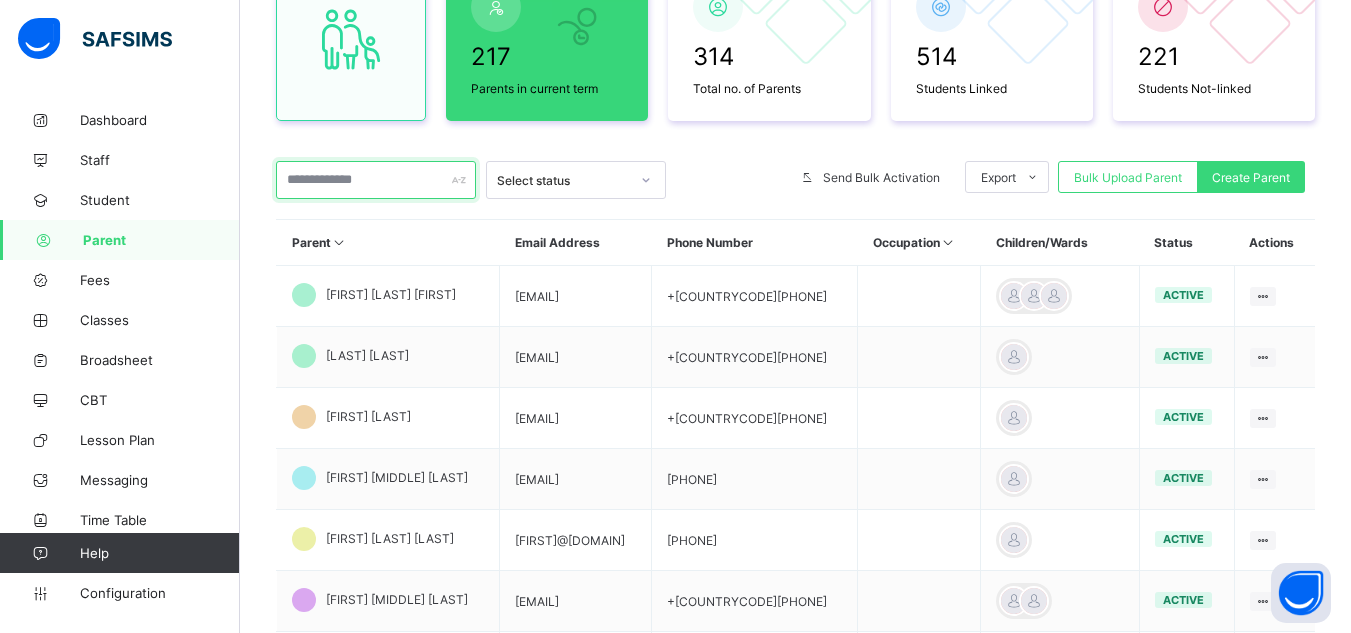 click at bounding box center (376, 180) 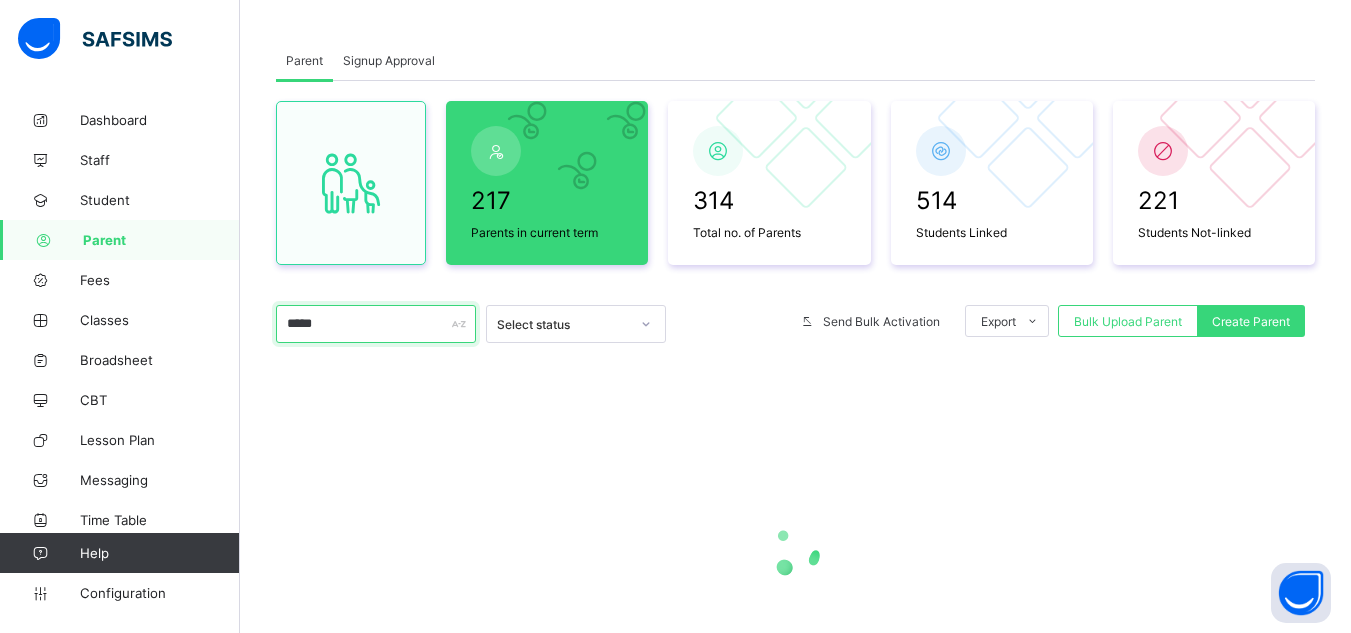 scroll, scrollTop: 190, scrollLeft: 0, axis: vertical 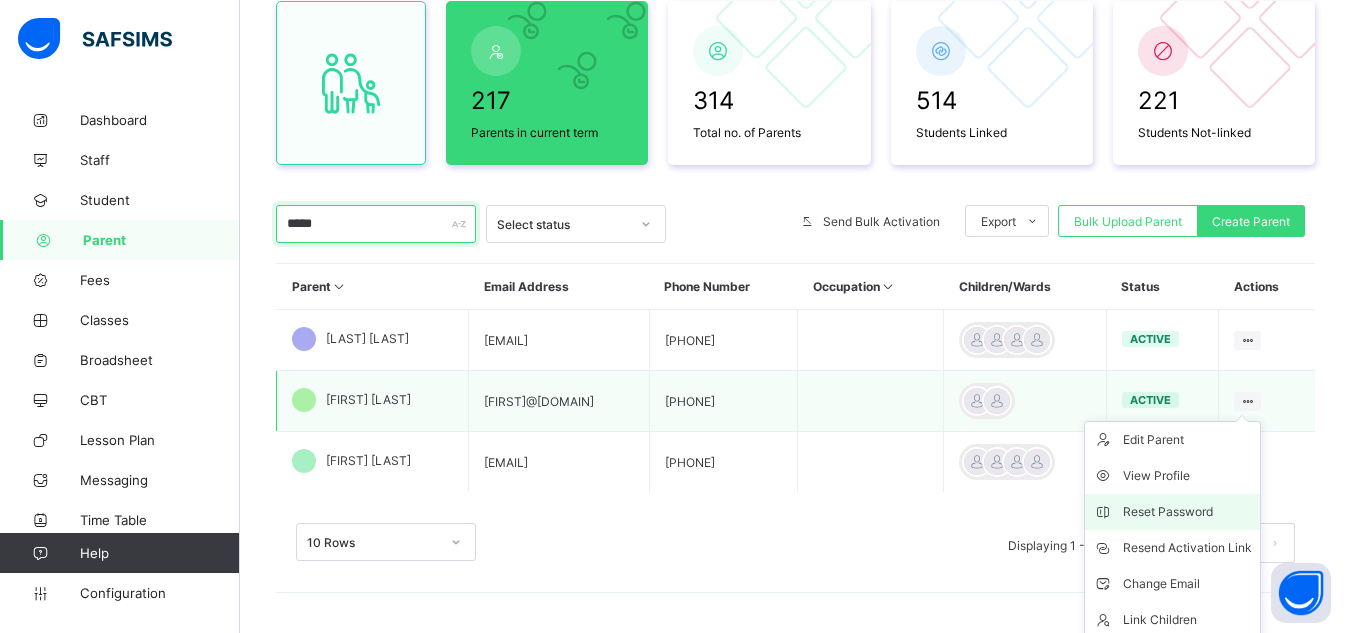 type on "****" 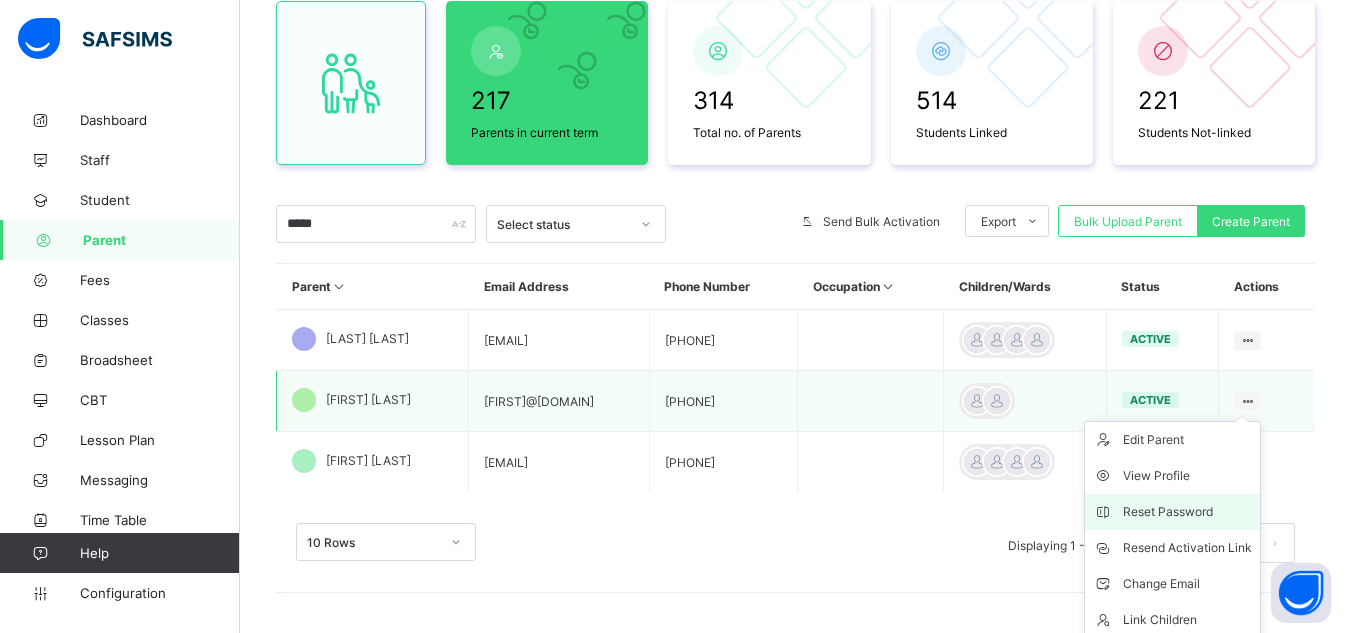 click on "Reset Password" at bounding box center [1187, 512] 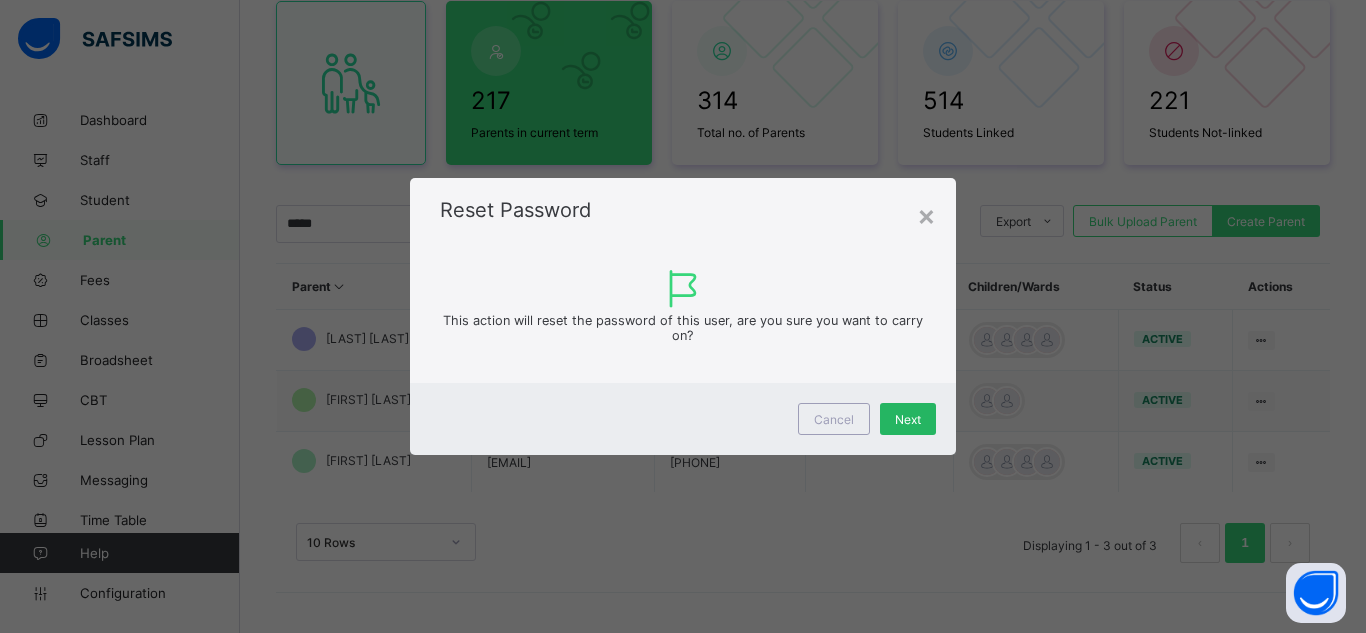 click on "Next" at bounding box center [908, 419] 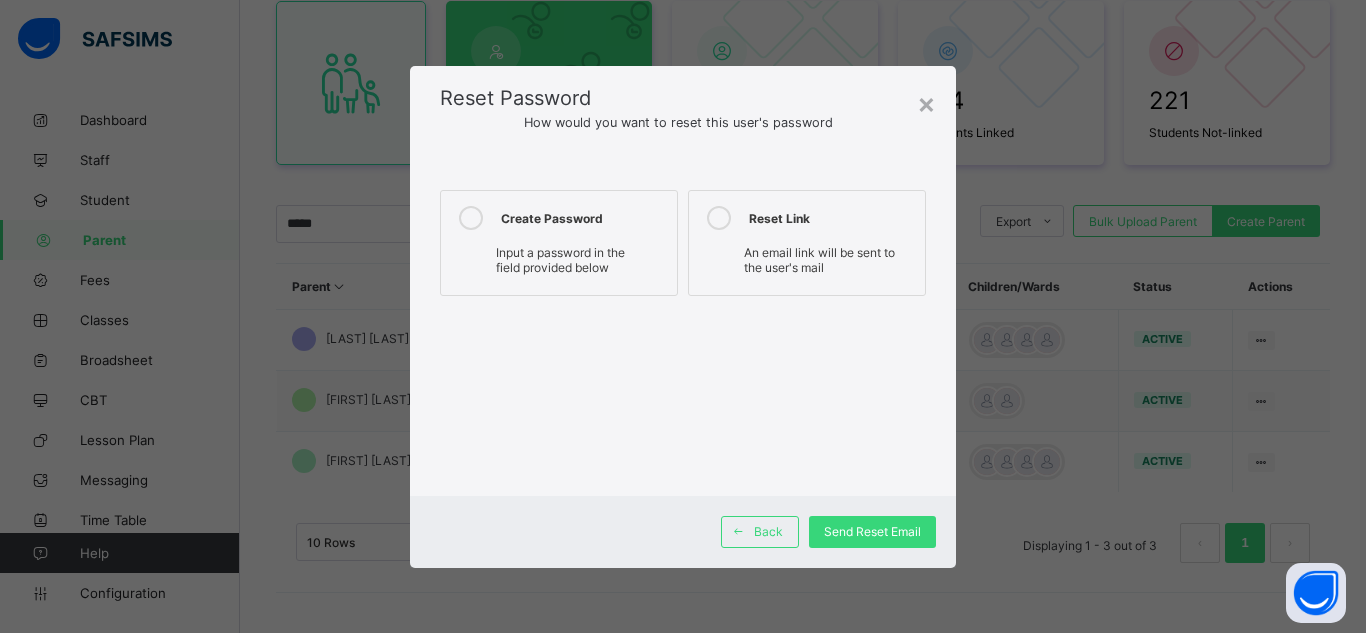 click on "Input a password in the field provided below" at bounding box center [560, 260] 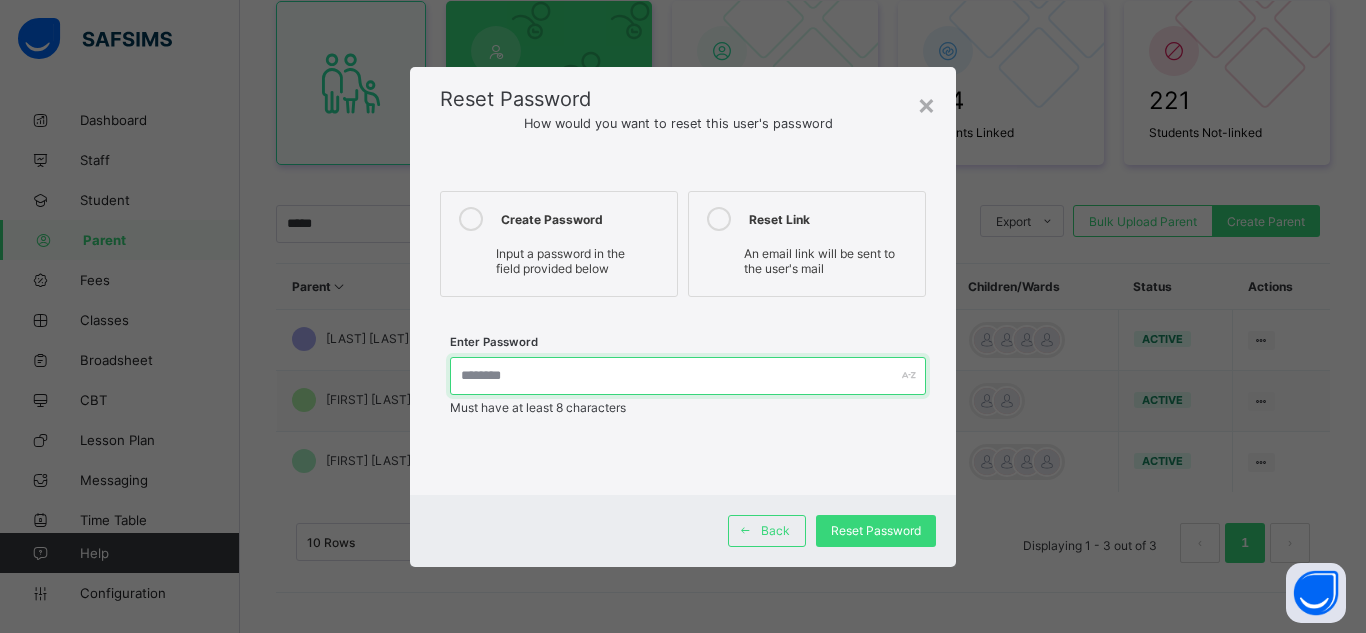 drag, startPoint x: 543, startPoint y: 385, endPoint x: 501, endPoint y: 345, distance: 58 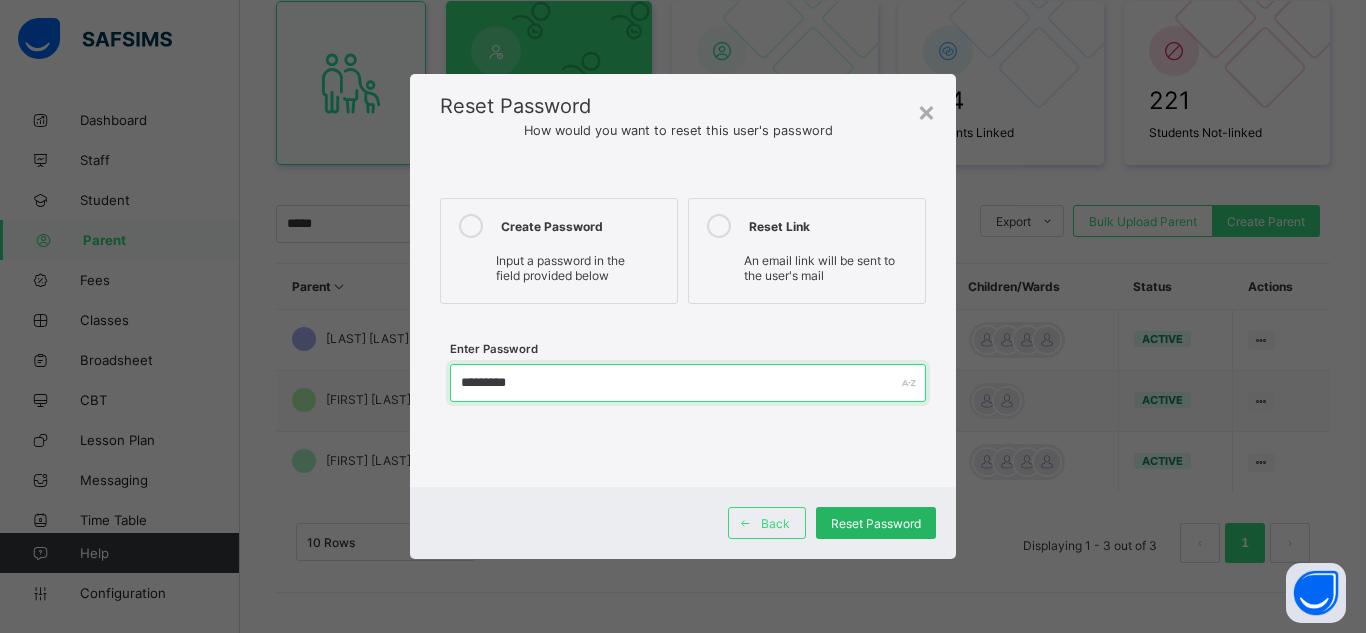 type on "*********" 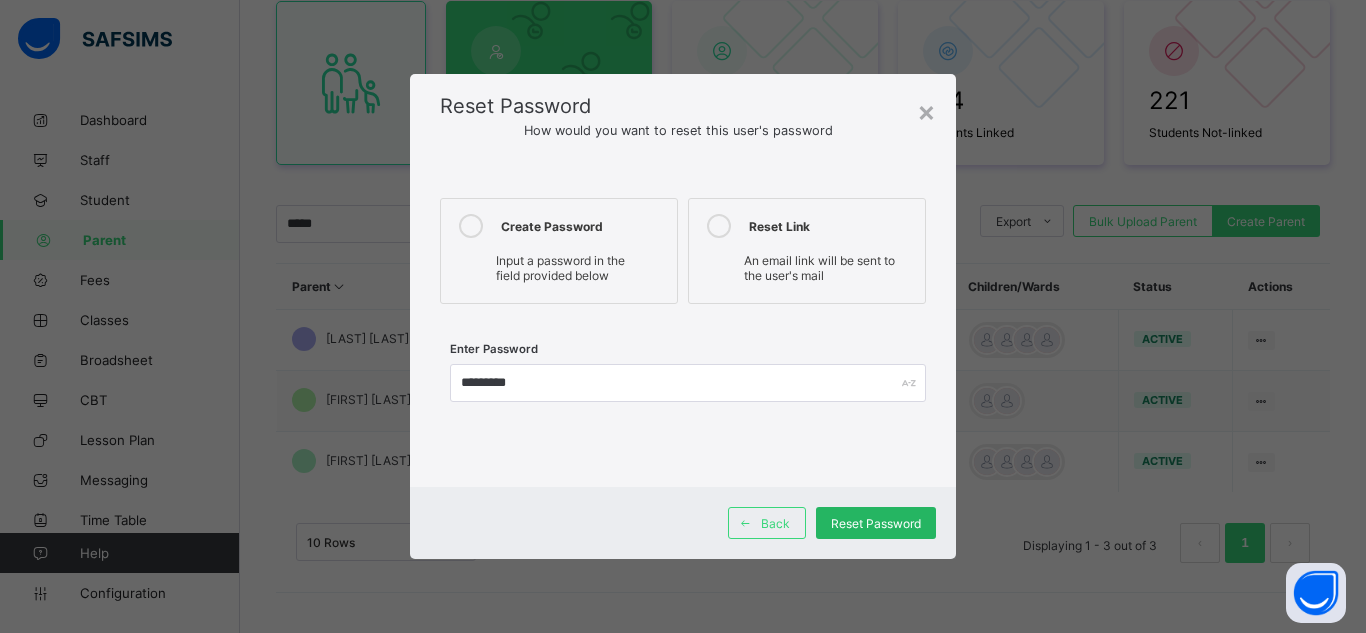 click on "Reset Password" at bounding box center (876, 523) 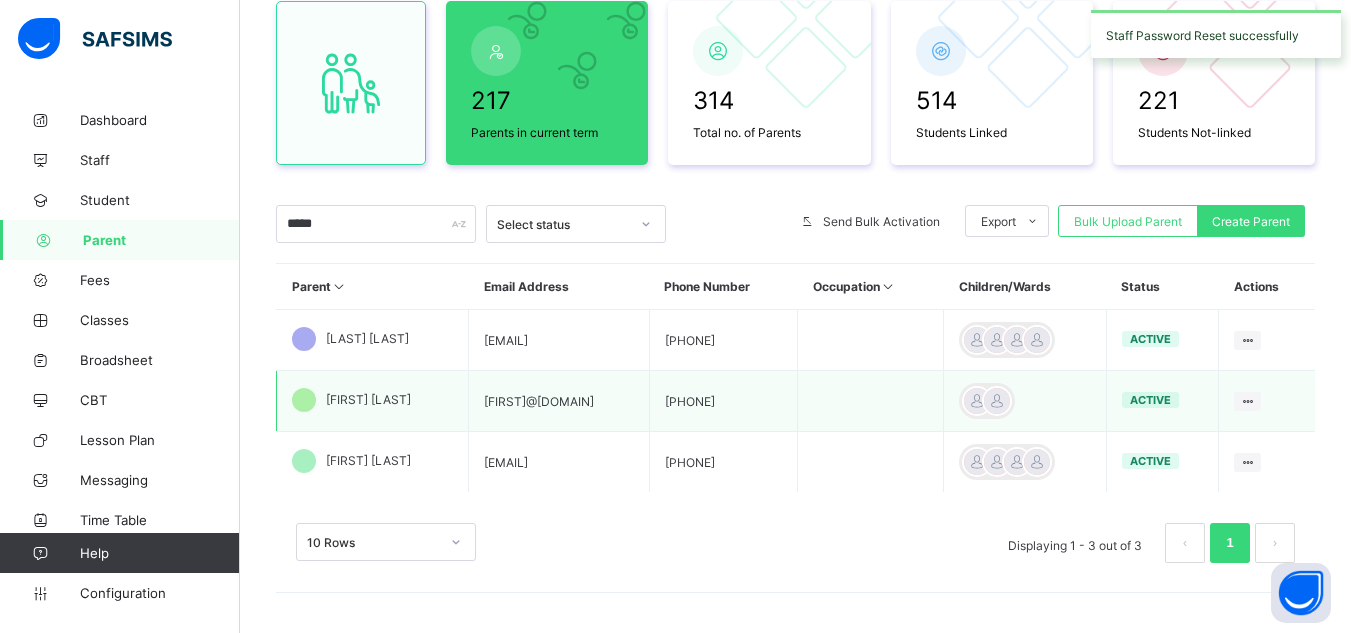 drag, startPoint x: 461, startPoint y: 397, endPoint x: 634, endPoint y: 404, distance: 173.14156 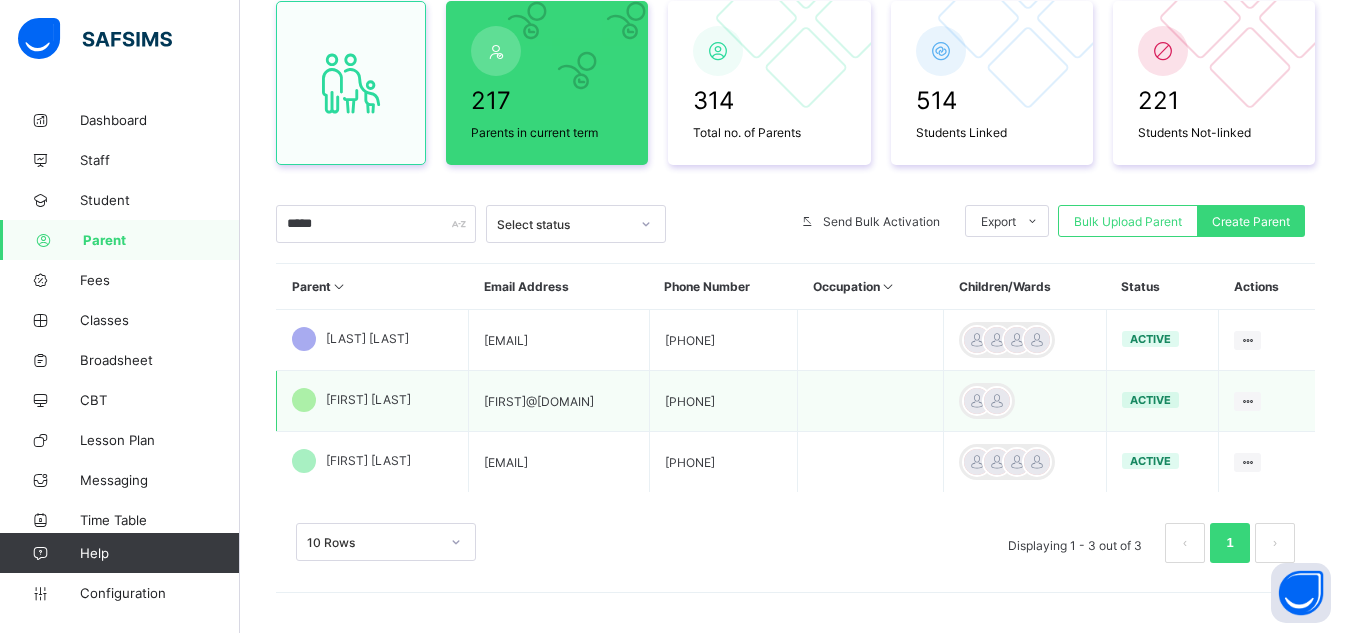 copy on "[FIRST]@[DOMAIN]" 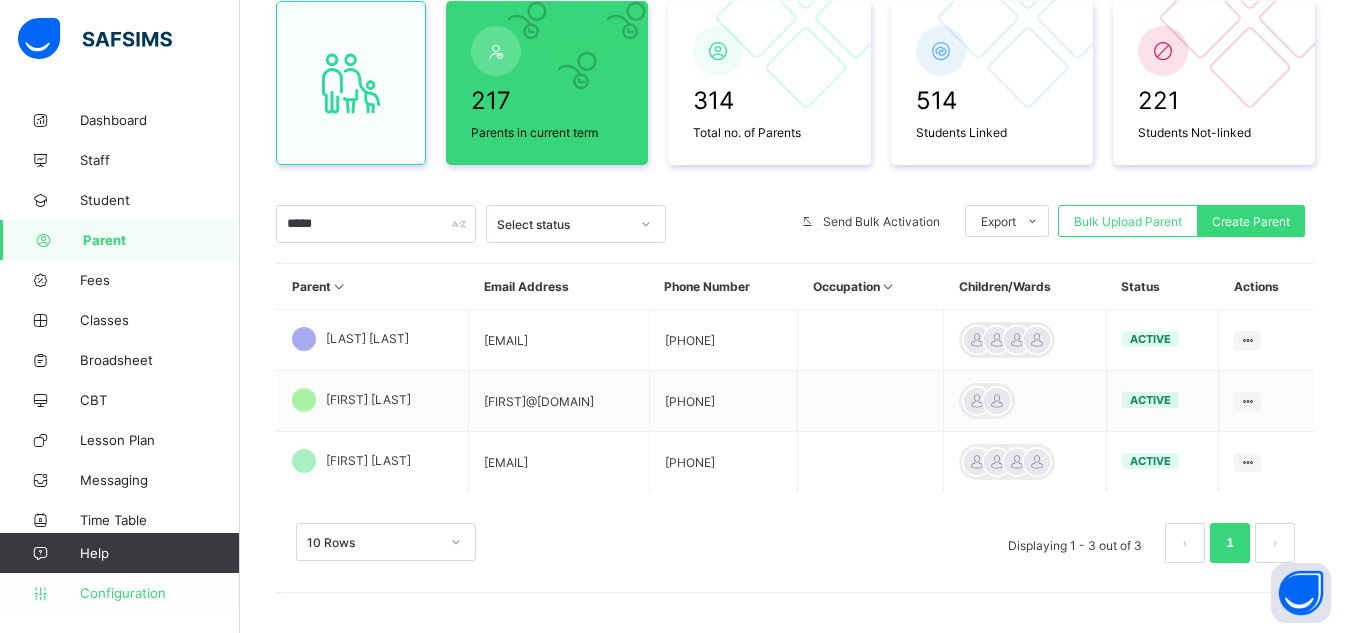 click on "Configuration" at bounding box center [159, 593] 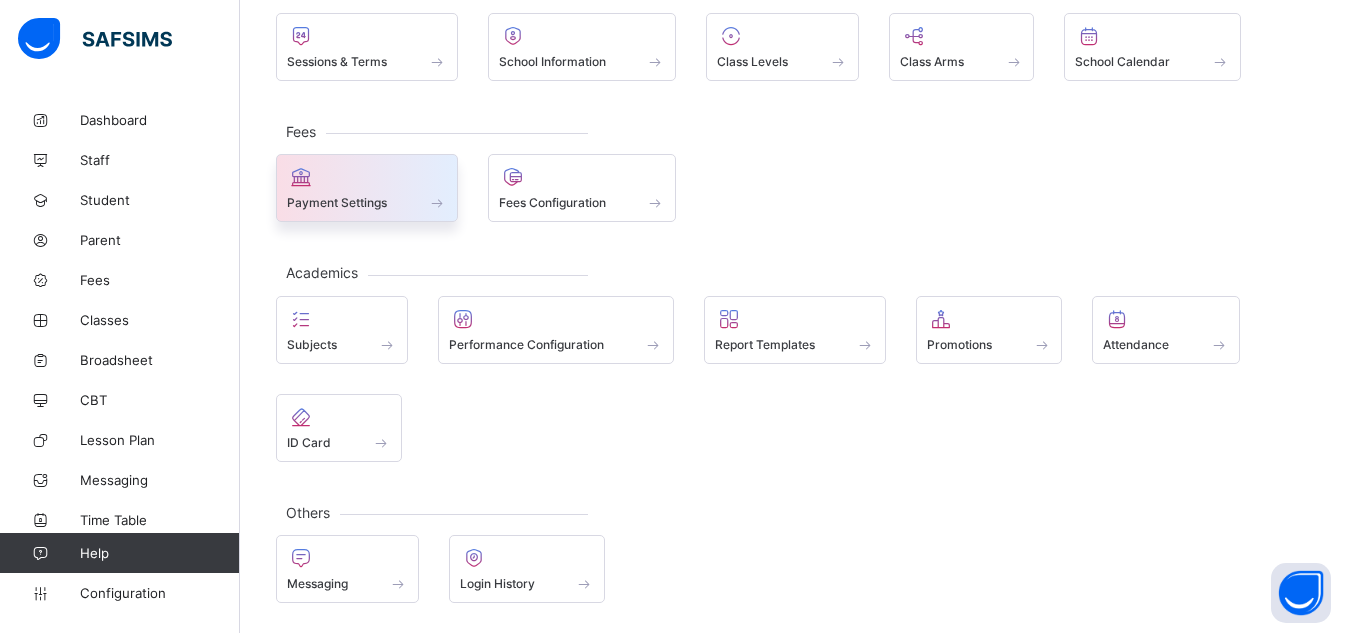 scroll, scrollTop: 150, scrollLeft: 0, axis: vertical 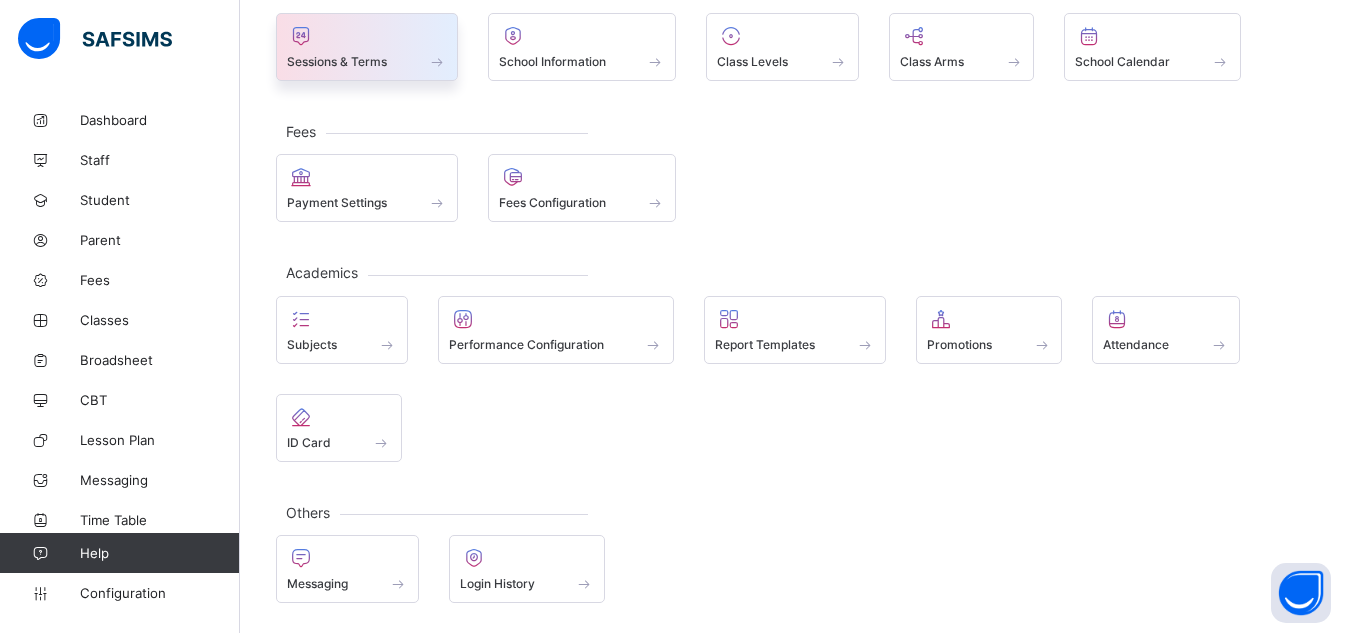 click on "Sessions & Terms" at bounding box center [337, 61] 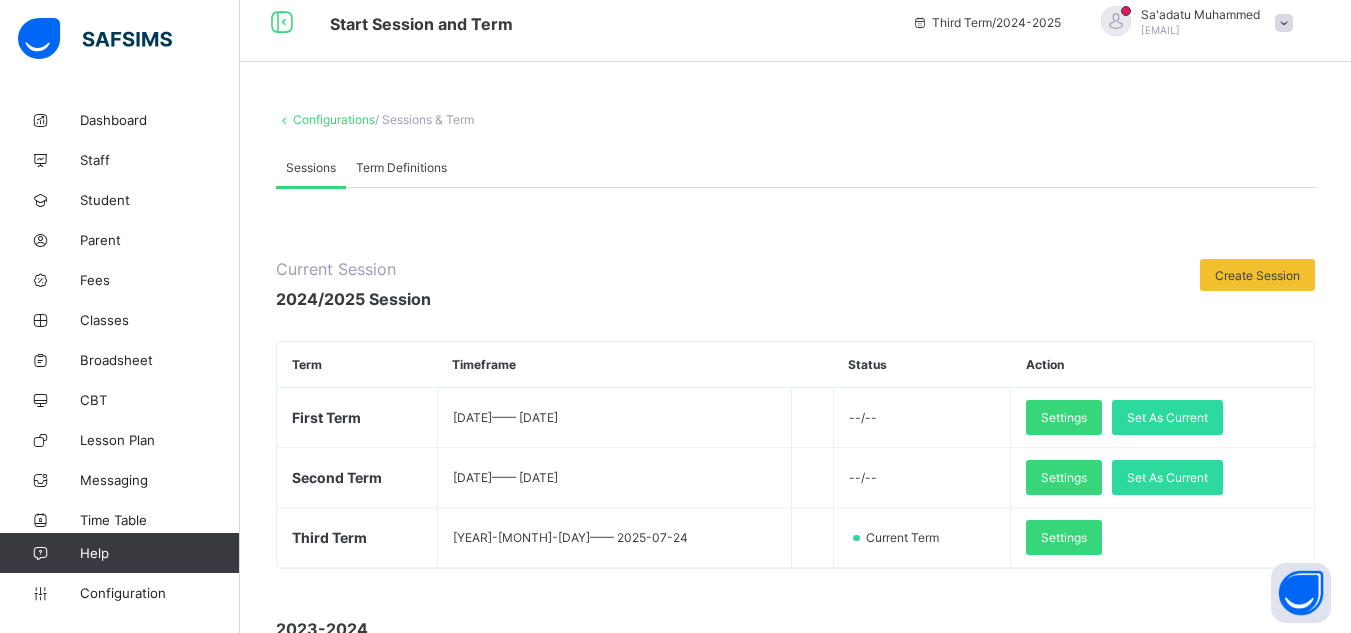 scroll, scrollTop: 190, scrollLeft: 0, axis: vertical 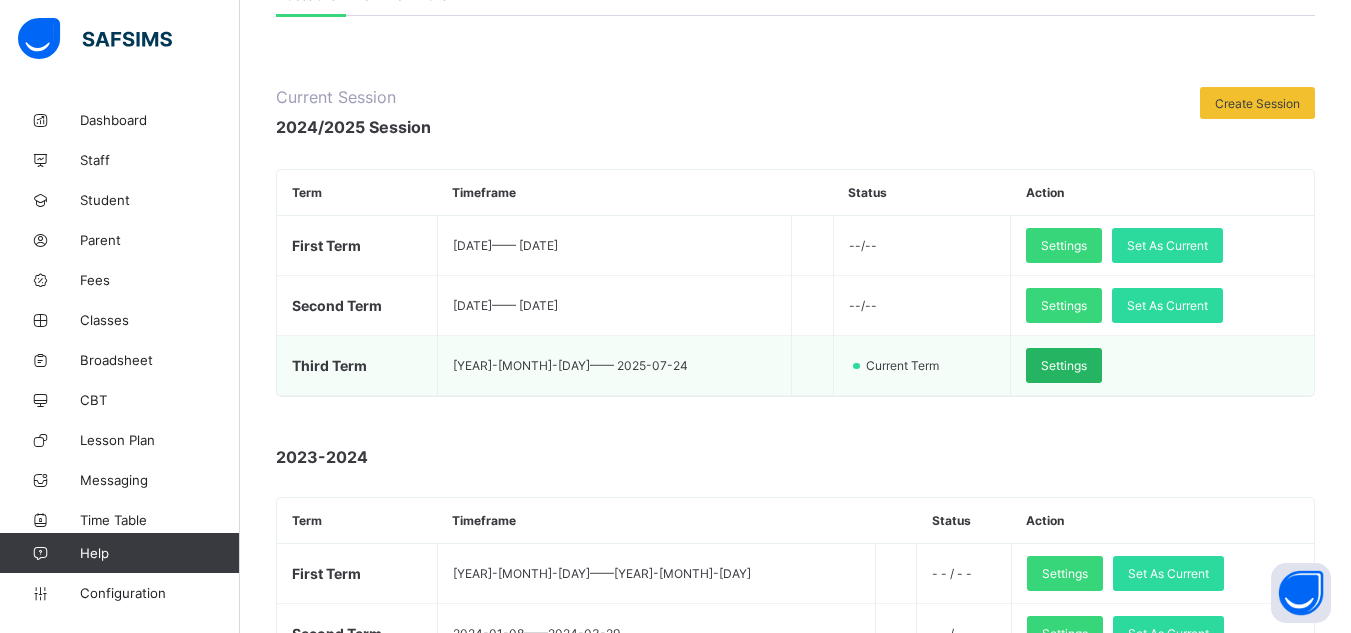 click on "Settings" at bounding box center [1064, 365] 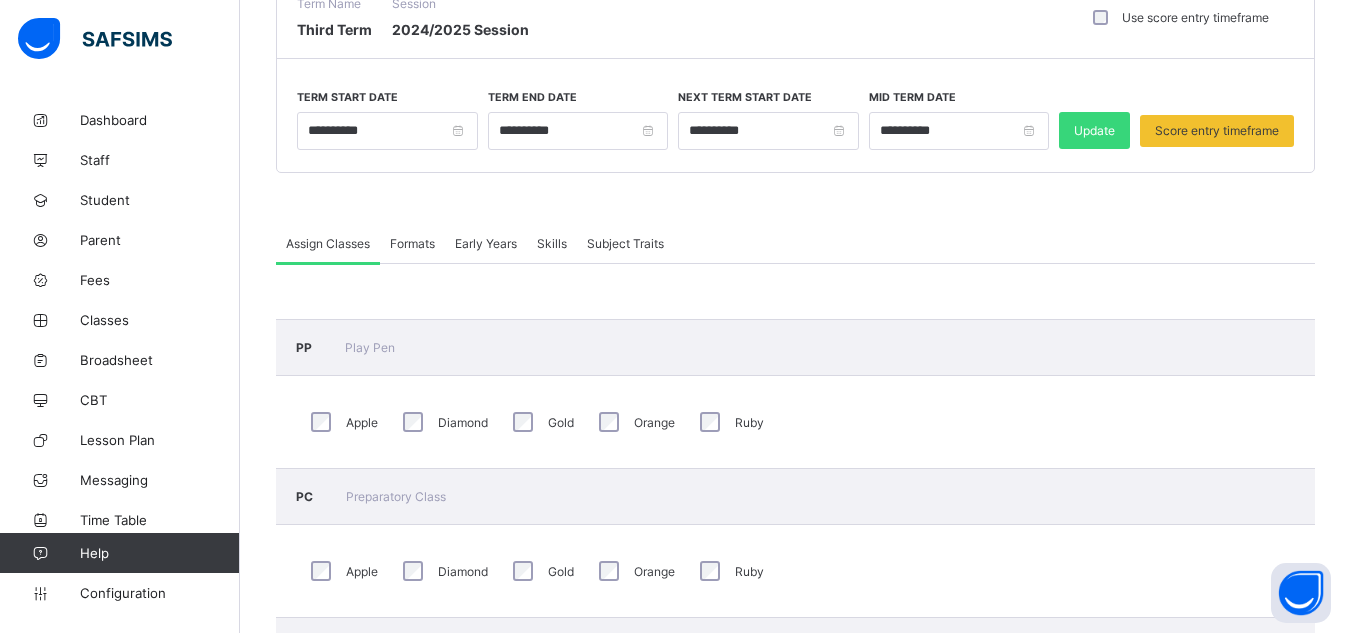 click on "Formats" at bounding box center (412, 243) 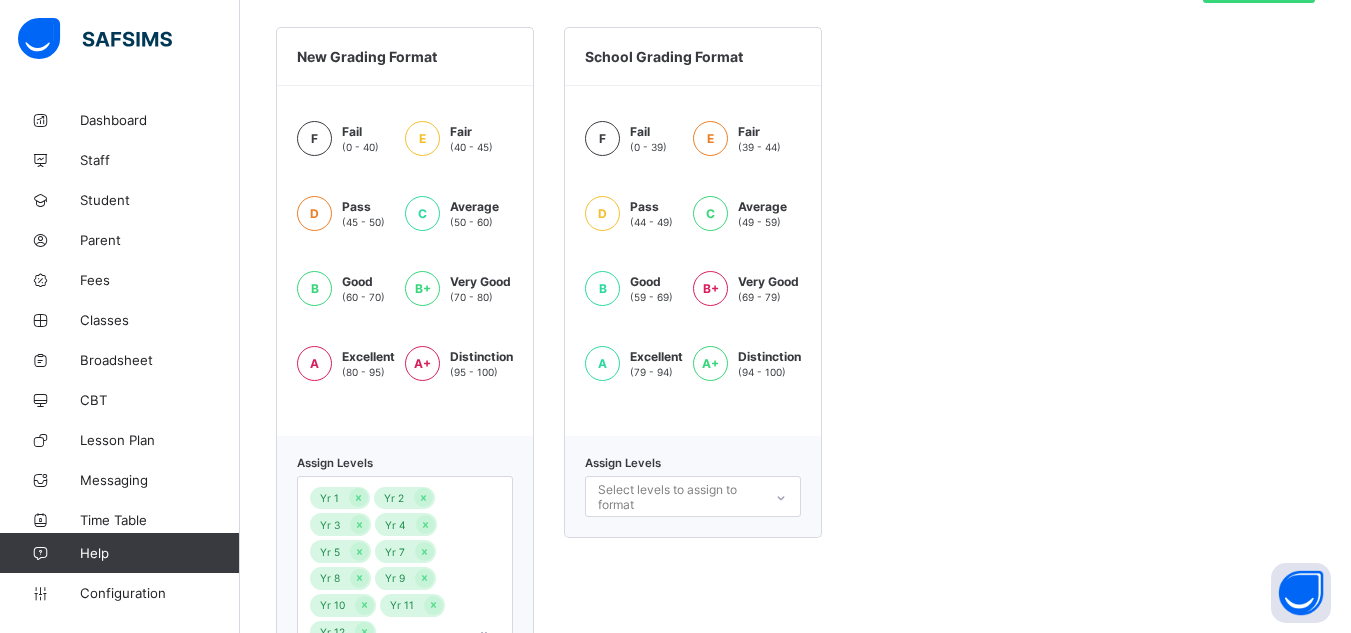 scroll, scrollTop: 490, scrollLeft: 0, axis: vertical 